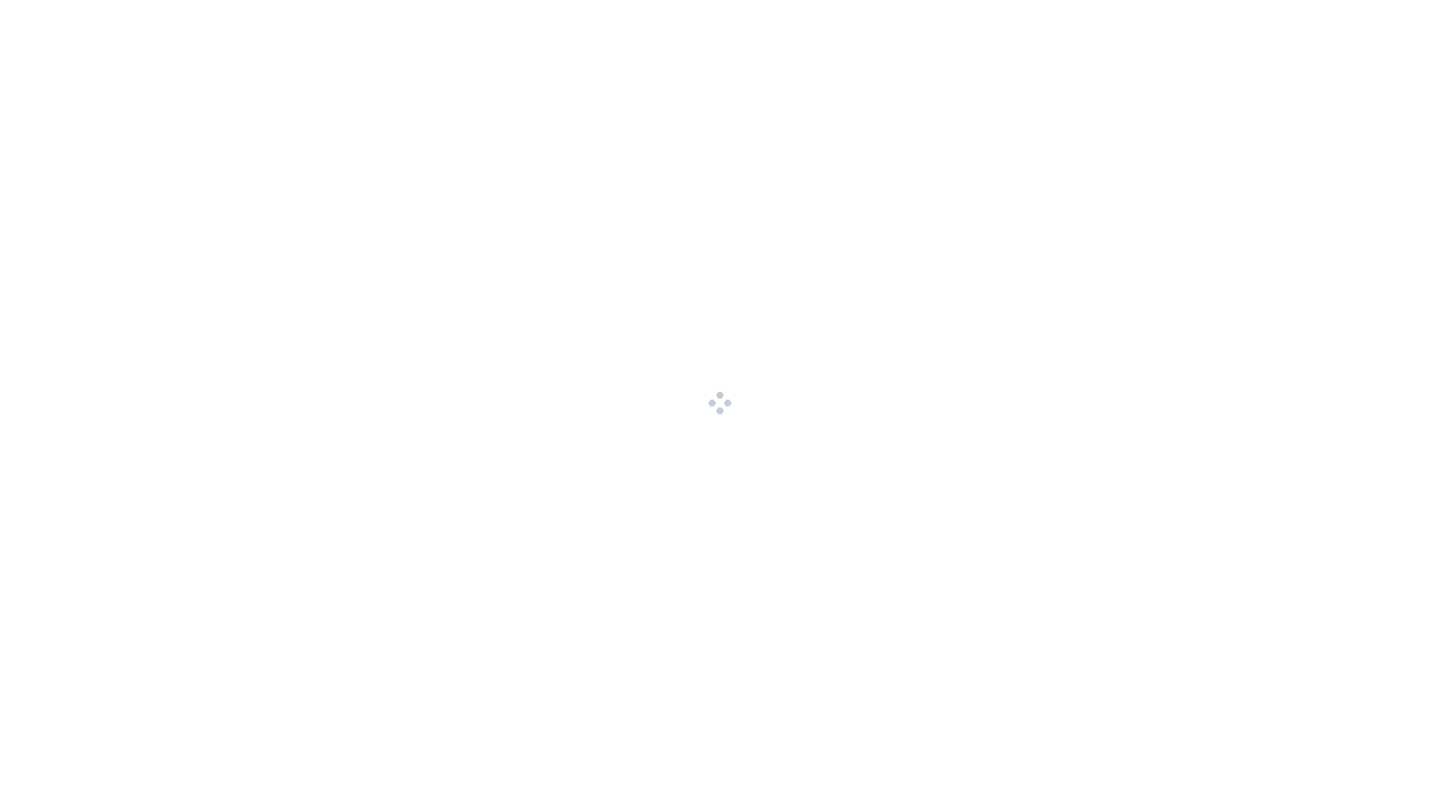 scroll, scrollTop: 0, scrollLeft: 0, axis: both 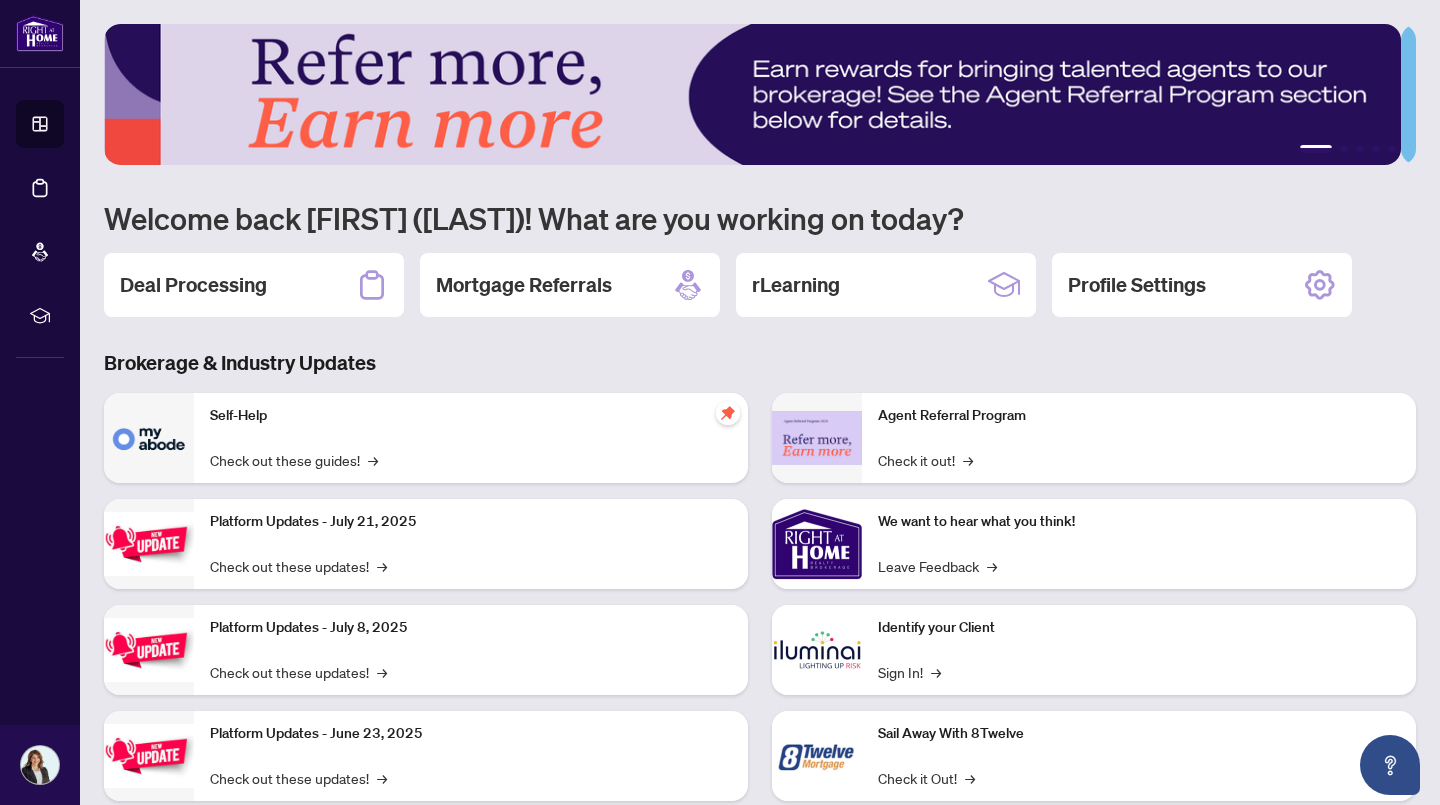 click 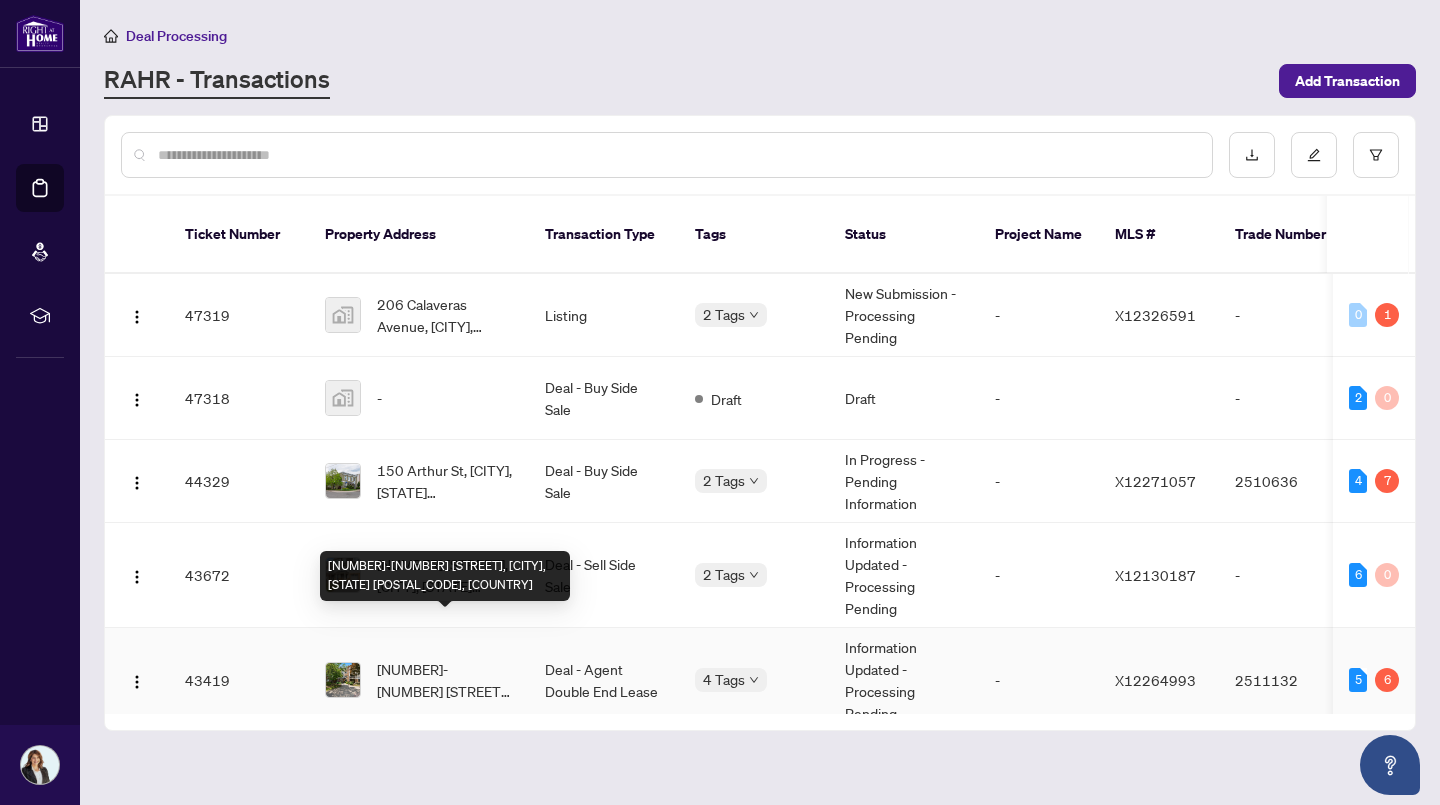 click on "[NUMBER]-[NUMBER] [STREET], [CITY], [STATE] [POSTAL_CODE], [COUNTRY]" at bounding box center [445, 680] 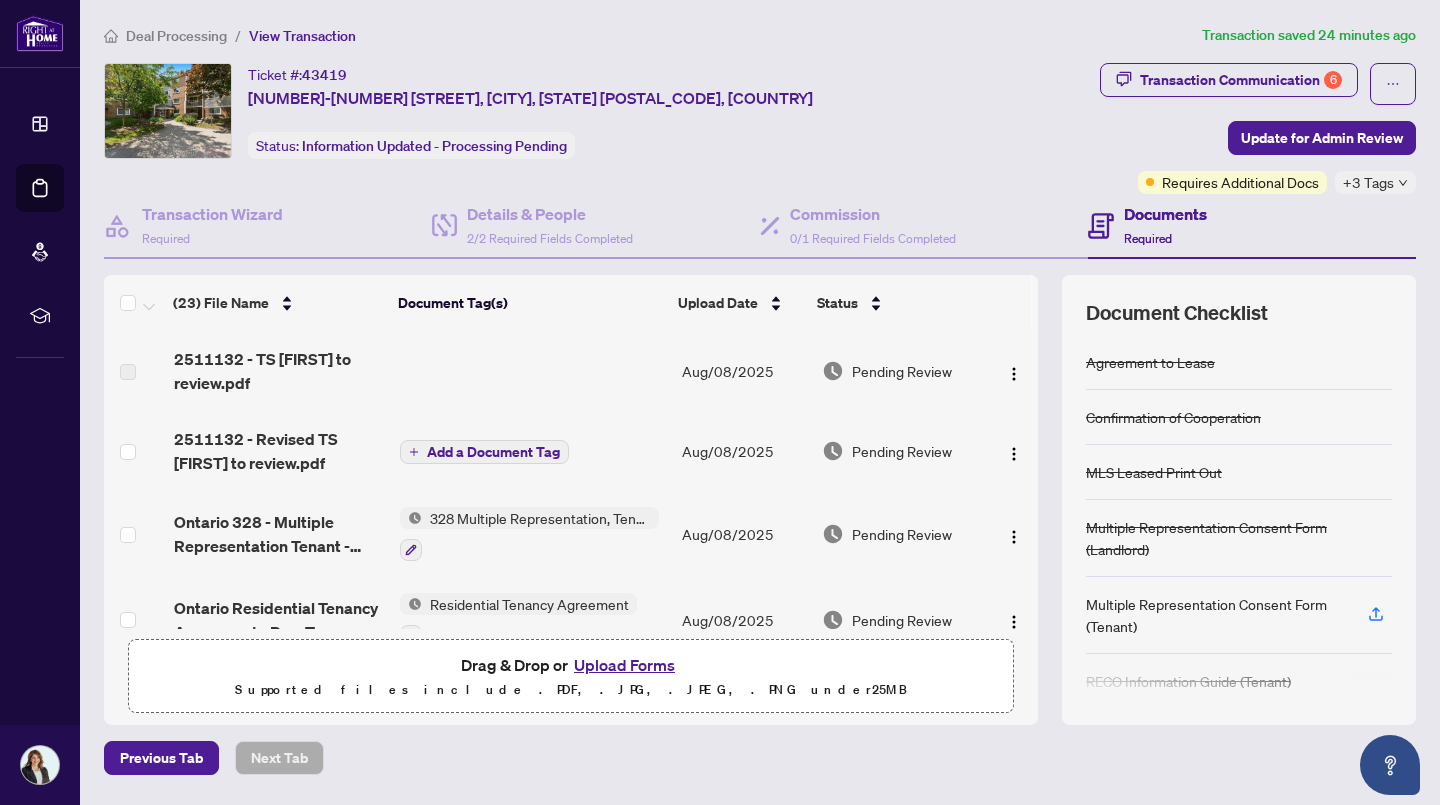 click on "Add a Document Tag" at bounding box center (493, 452) 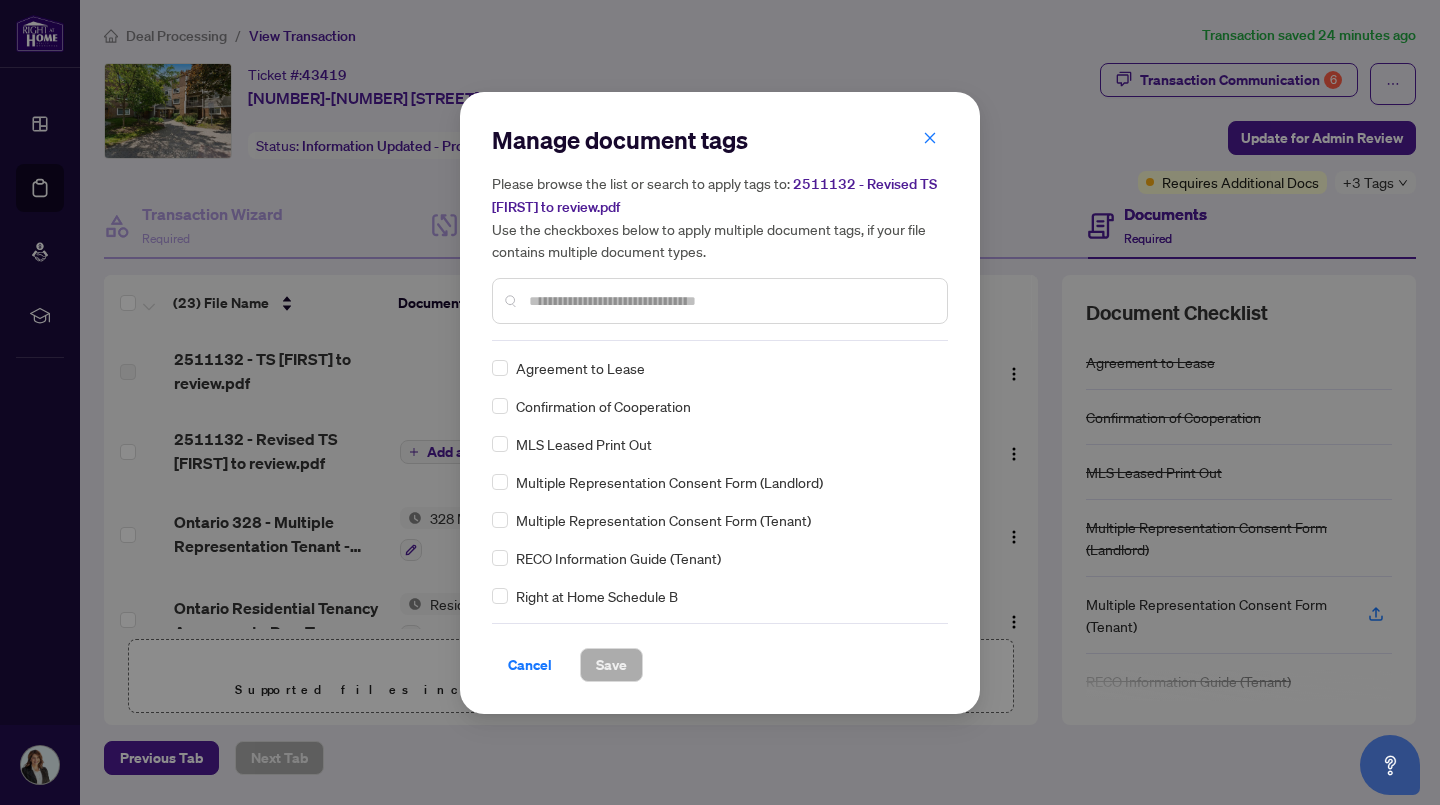 click on "Cancel" at bounding box center (530, 665) 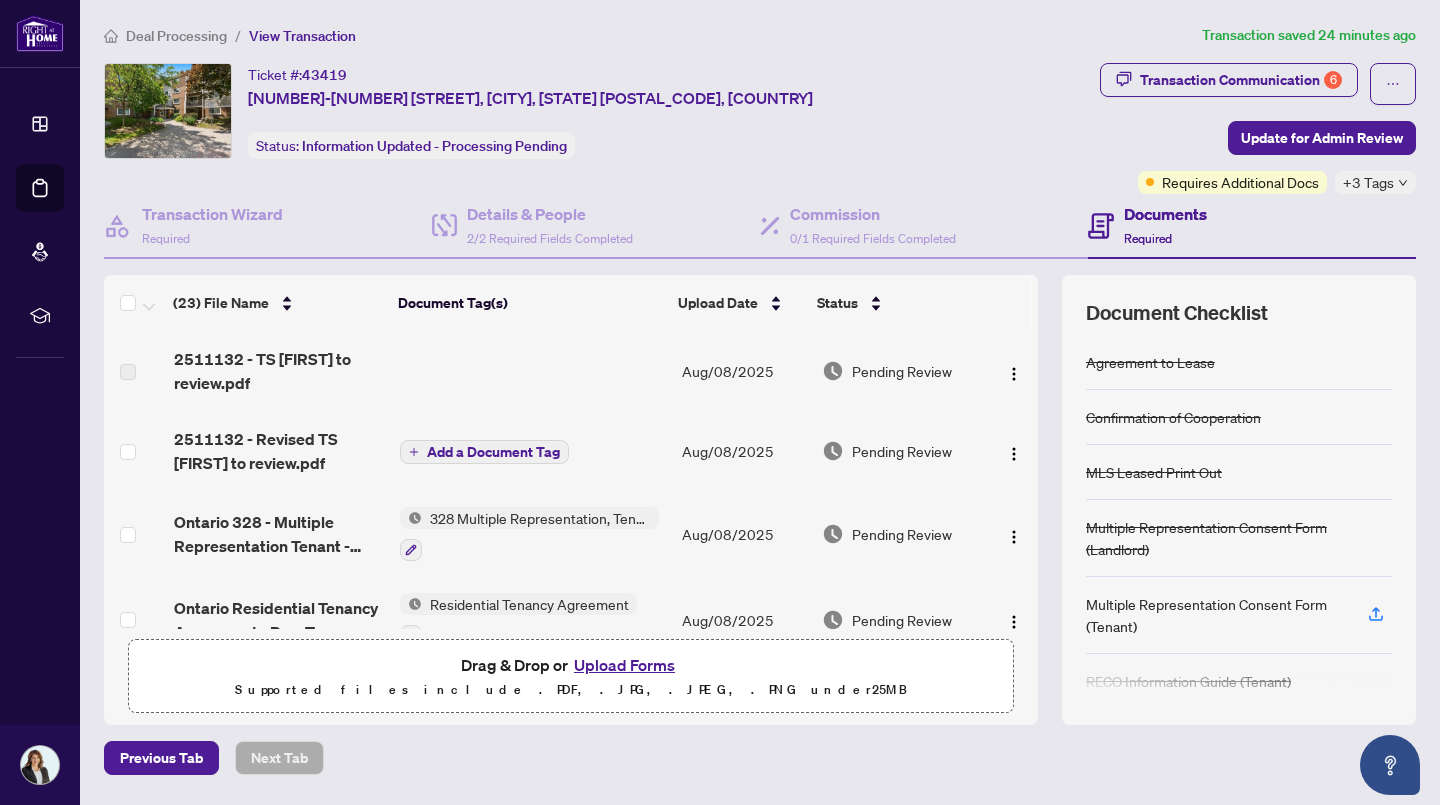 click at bounding box center [1014, 454] 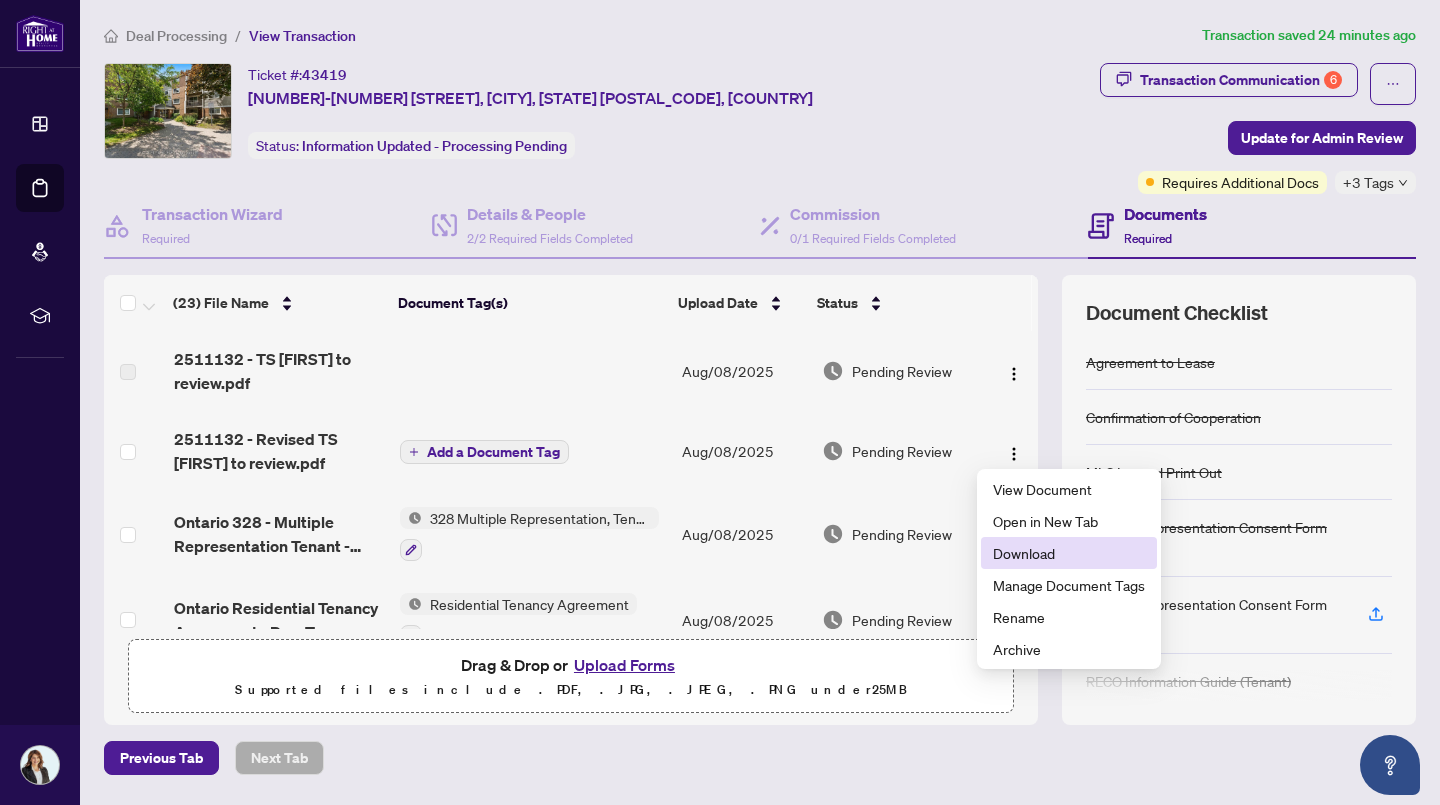click on "Download" at bounding box center (1069, 553) 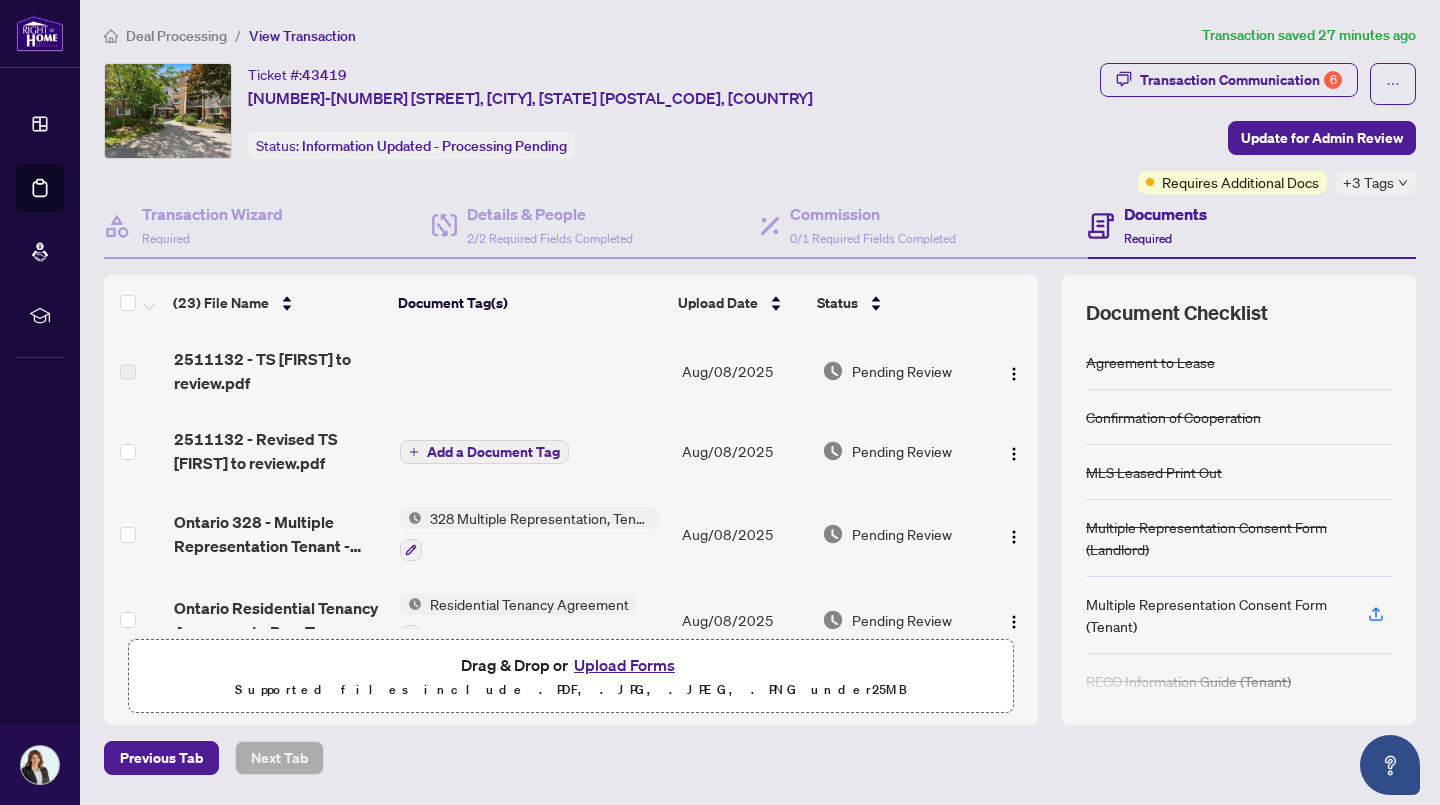 click at bounding box center [1014, 454] 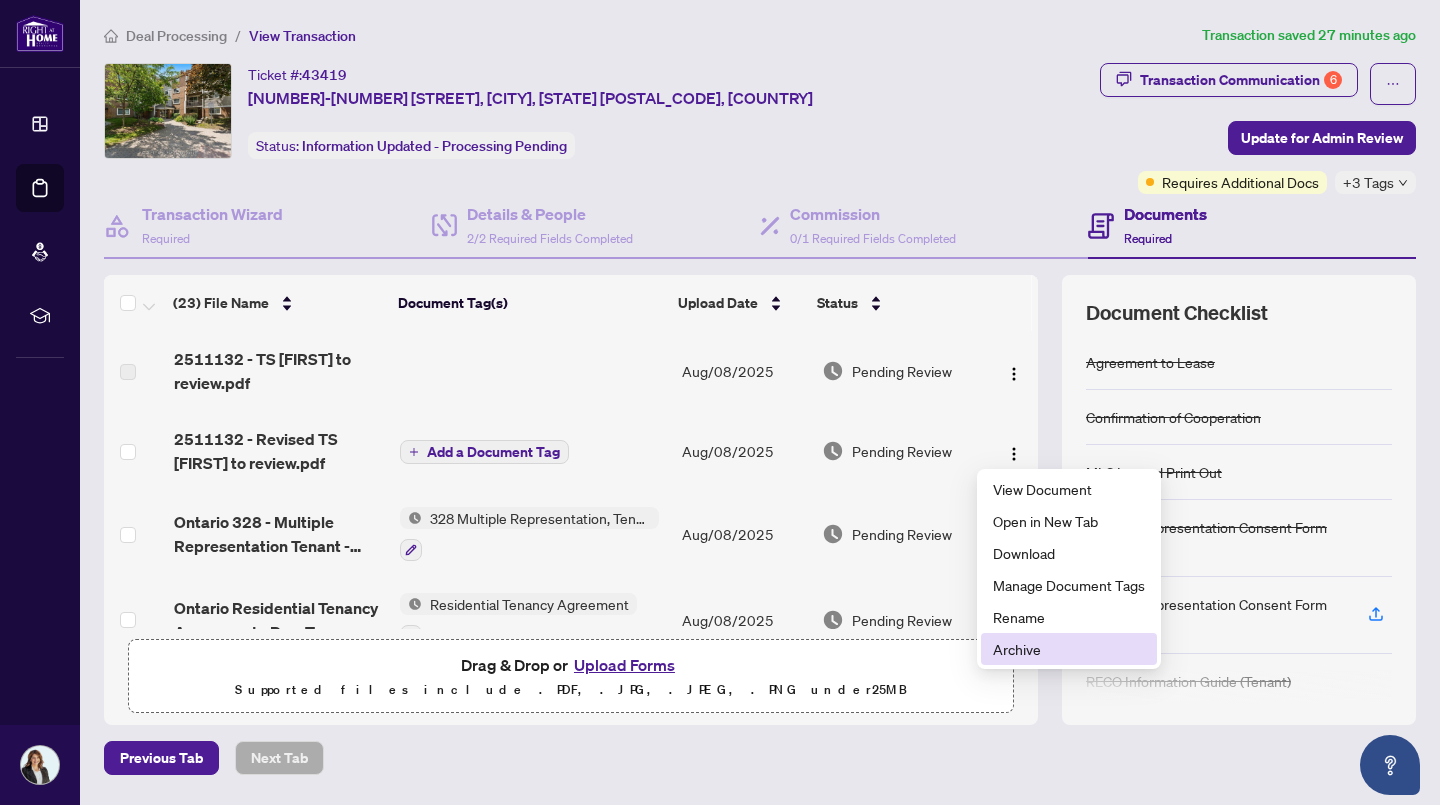 click on "Archive" at bounding box center [1069, 649] 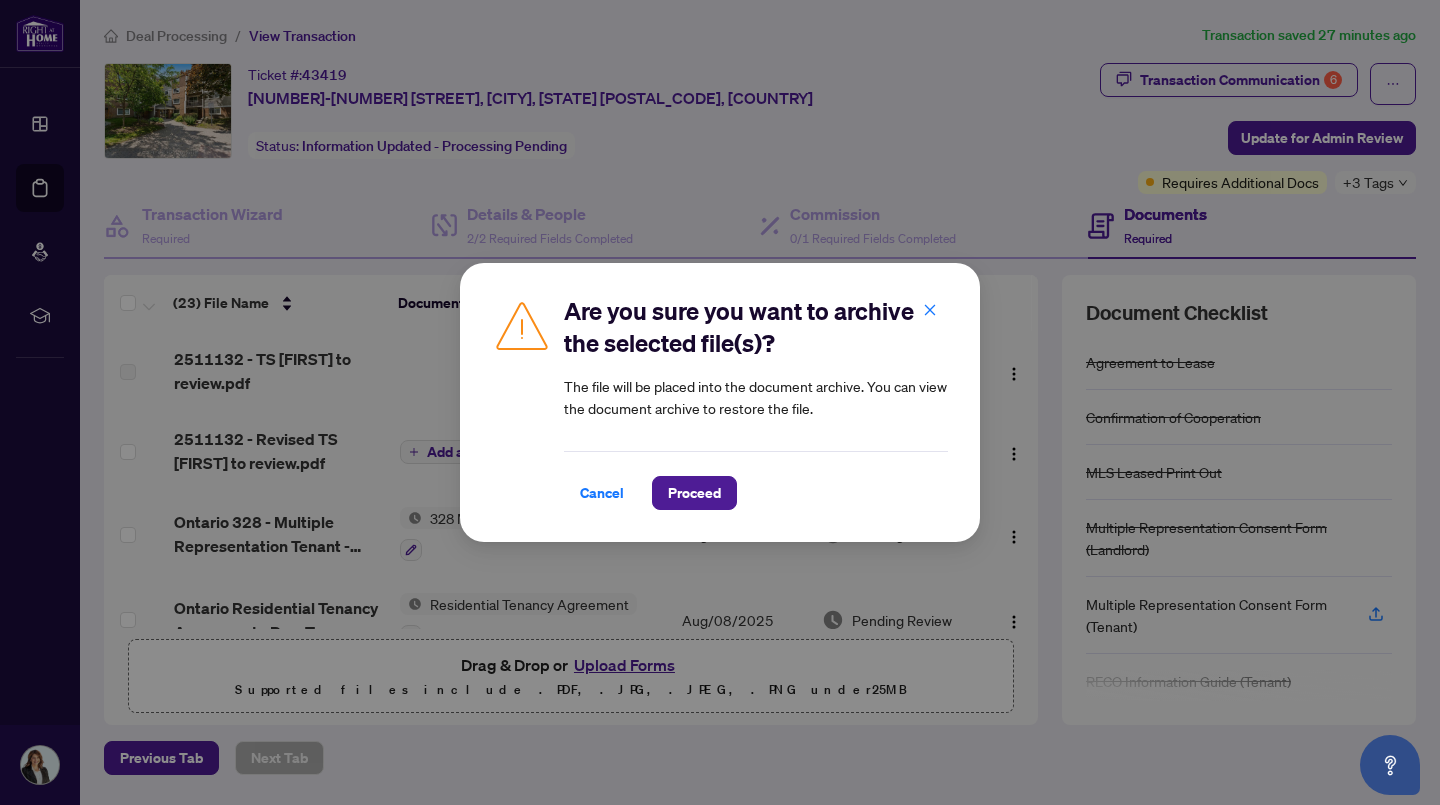 click on "Proceed" at bounding box center (694, 493) 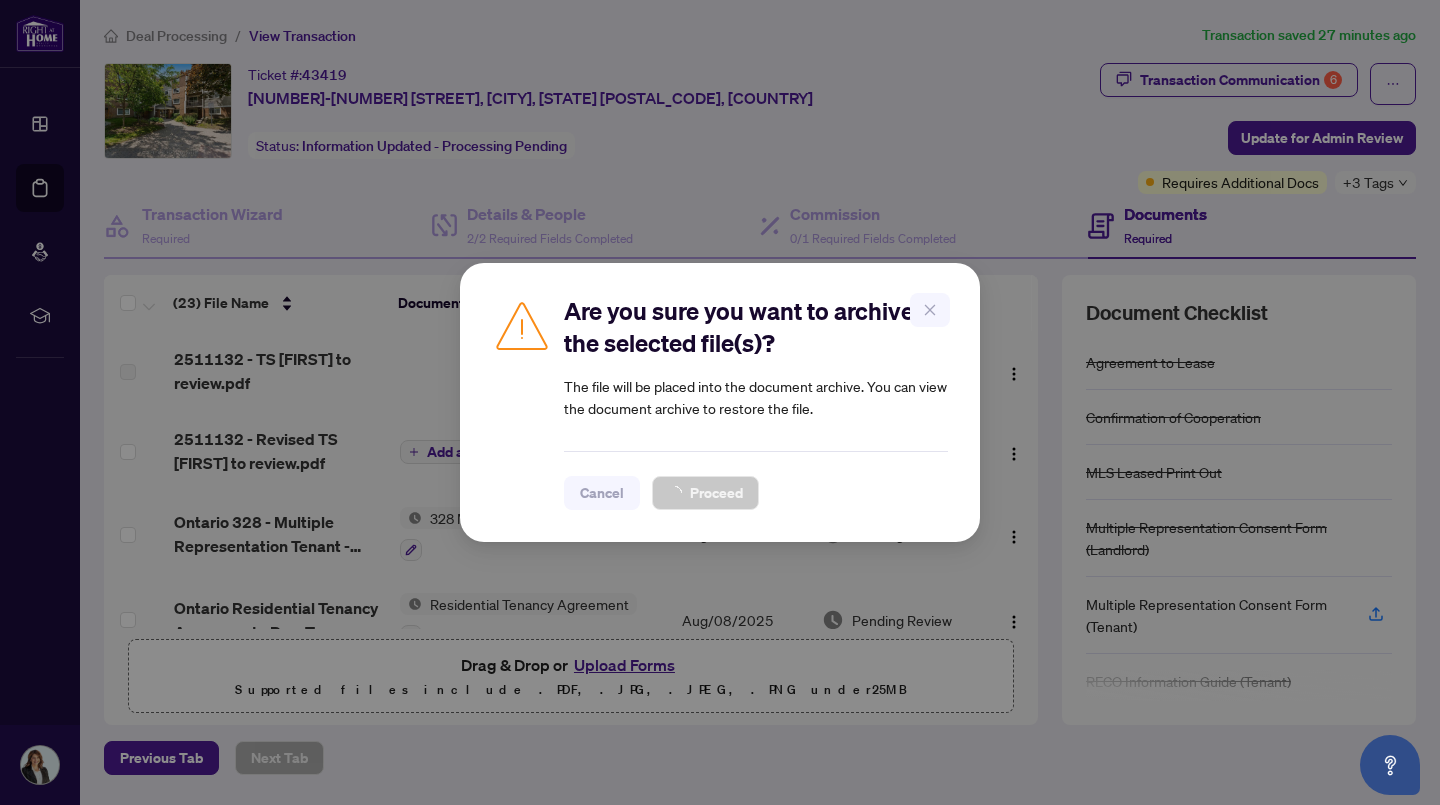 click on "Are you sure you want to archive the selected file(s)? The file will be placed into the document archive. You can view the document archive to restore the file. Cancel Proceed Cancel OK" at bounding box center [720, 402] 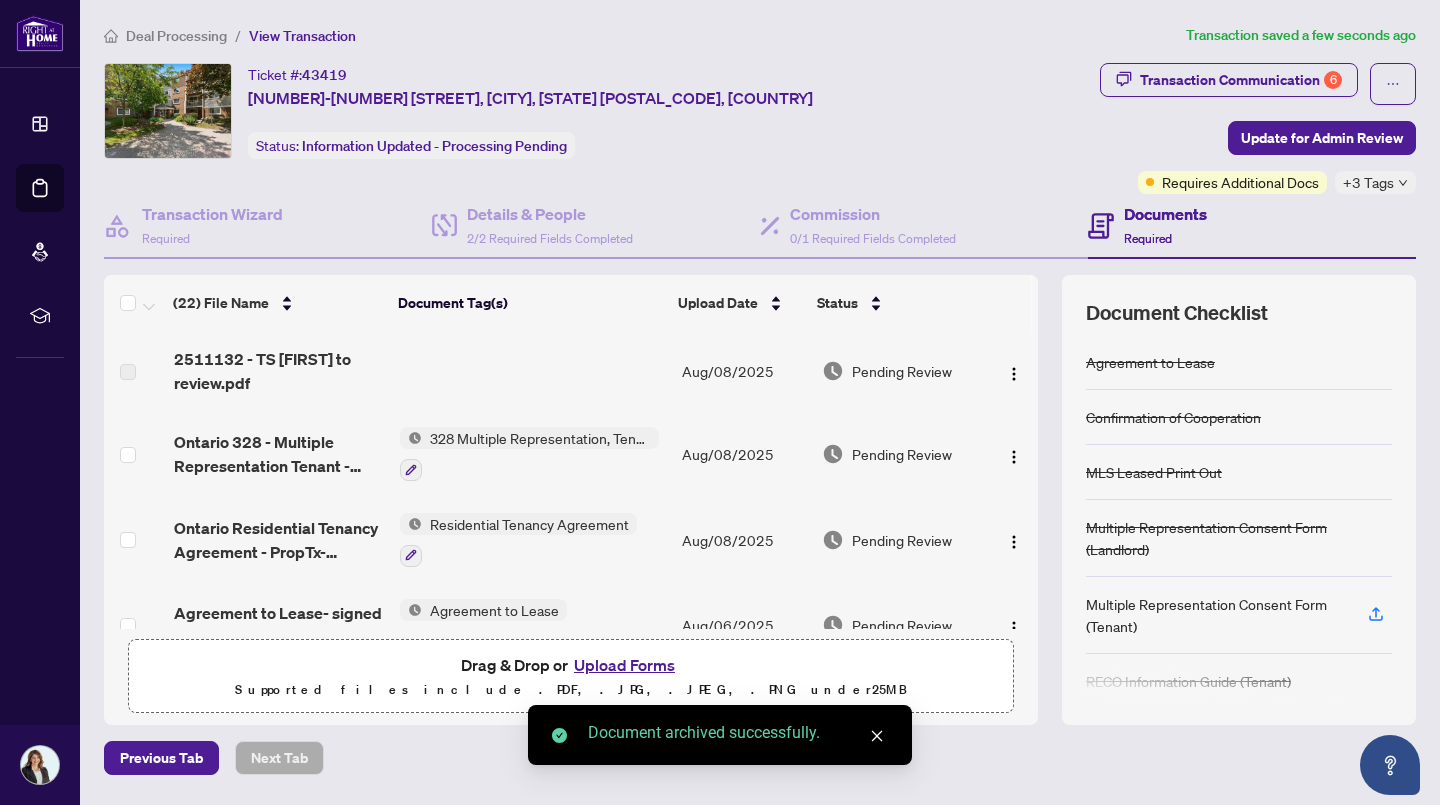 click on "Upload Forms" at bounding box center [624, 665] 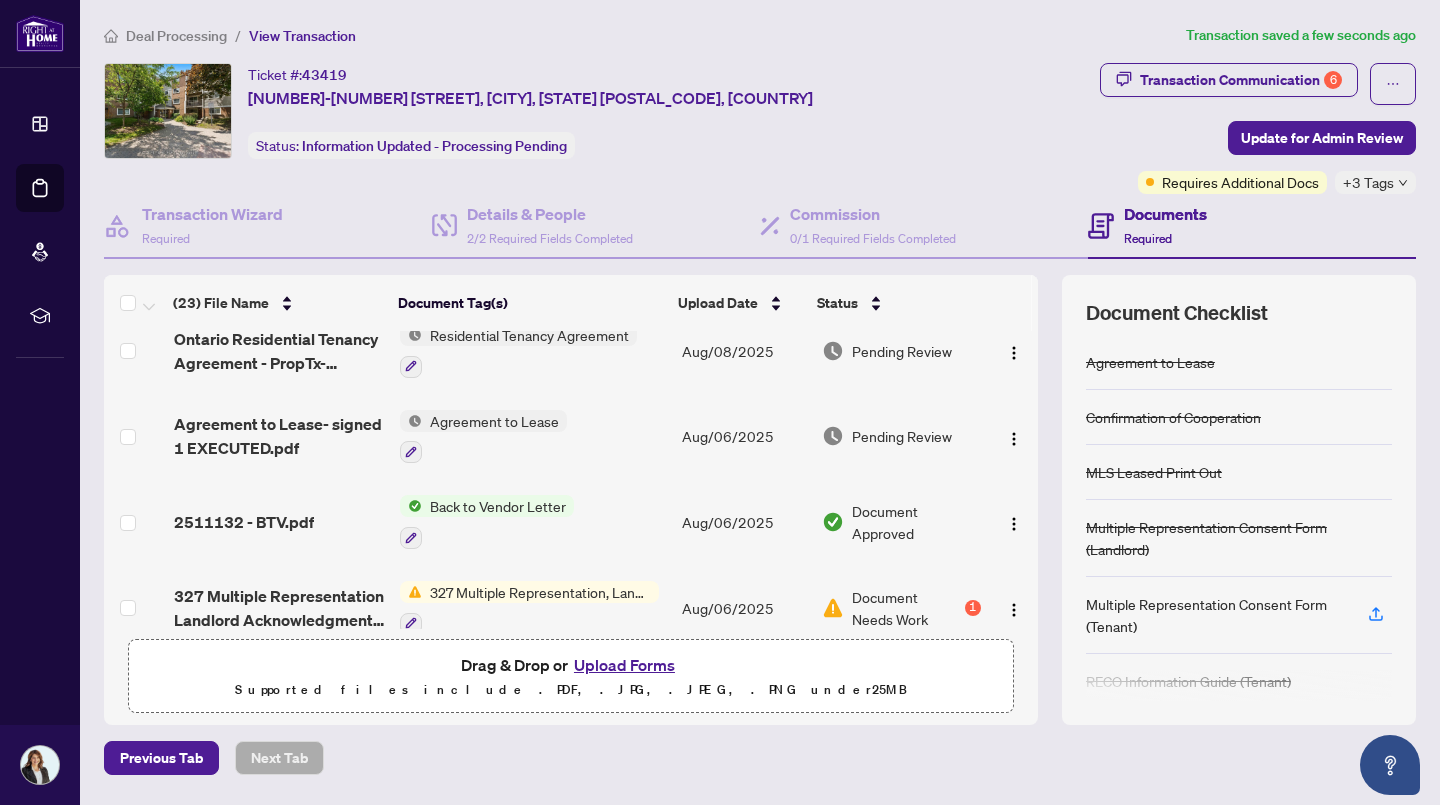 scroll, scrollTop: 0, scrollLeft: 0, axis: both 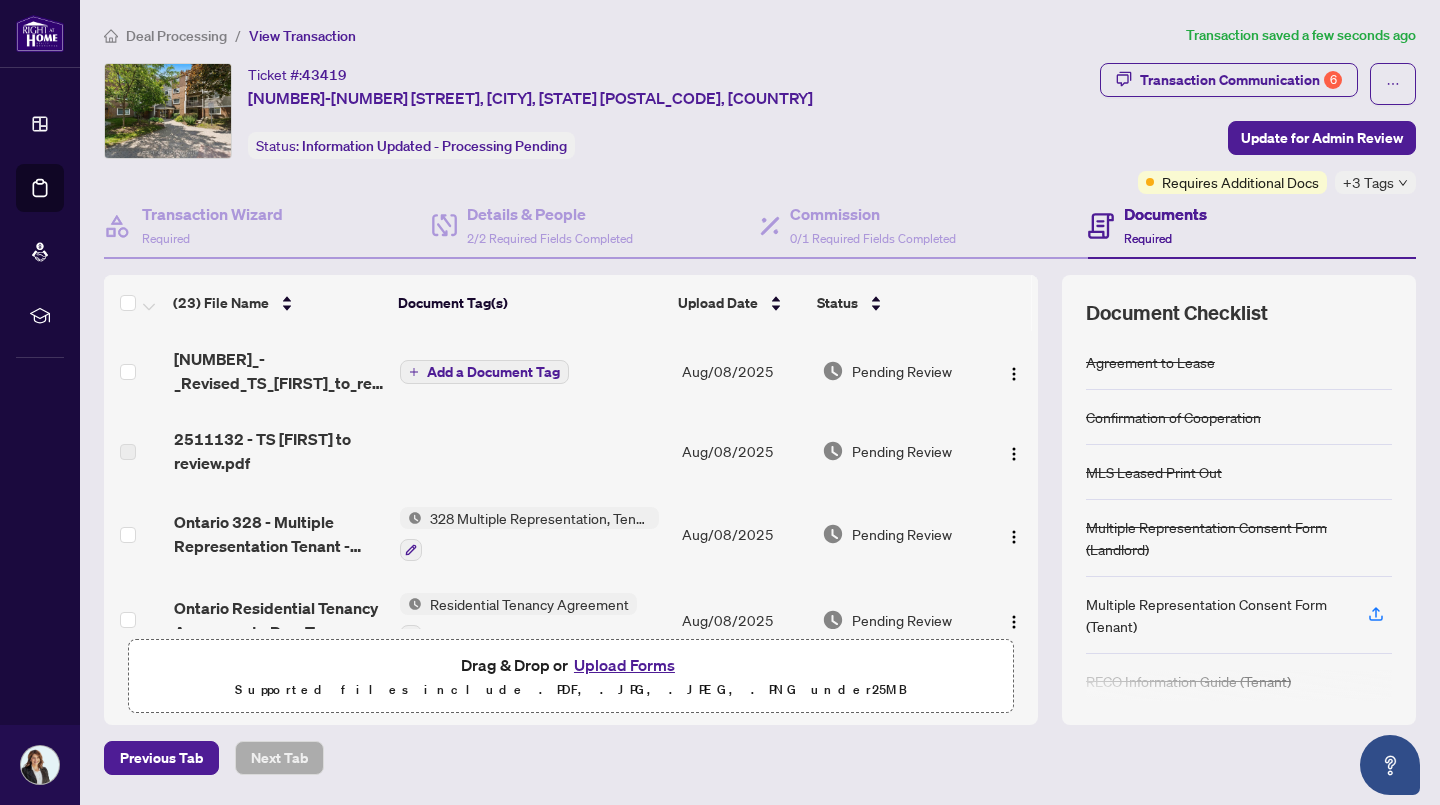 click on "Add a Document Tag" at bounding box center [493, 372] 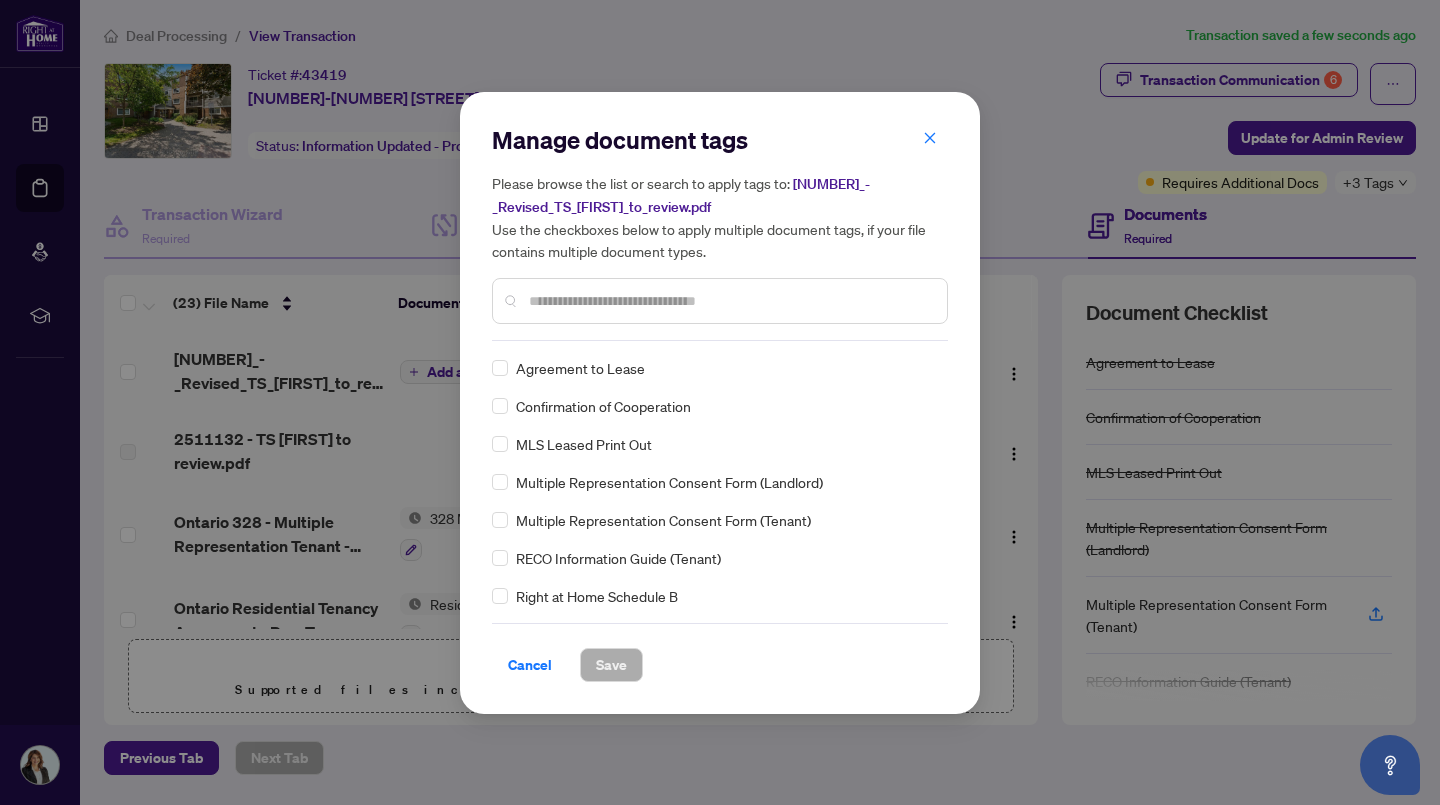 click on "Manage document tags Please browse the list or search to apply tags to:   2511132_-_Revised_TS_[FIRST]_to_review.pdf   Use the checkboxes below to apply multiple document tags, if your file contains multiple document types.   Cancel Save Cancel OK" at bounding box center [720, 403] 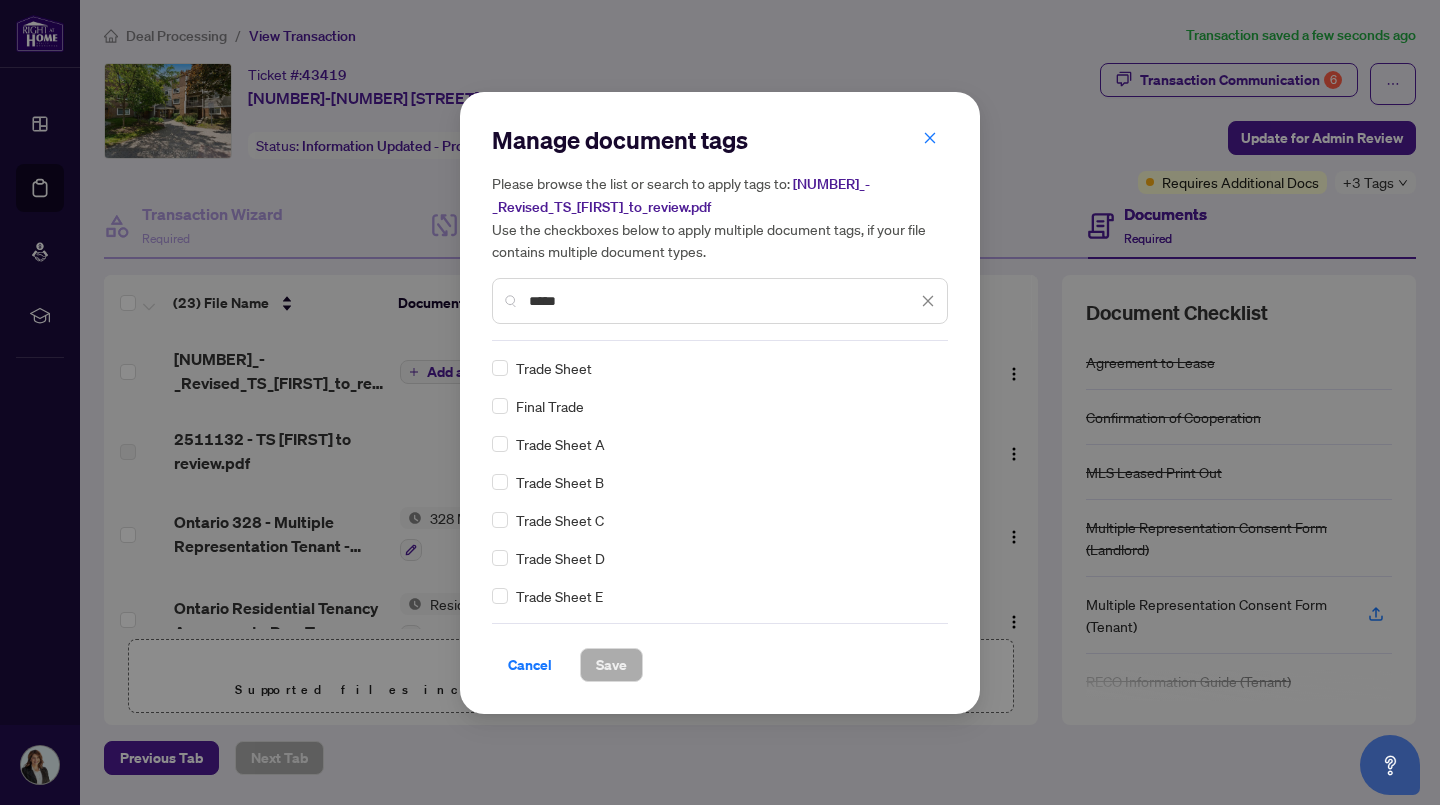 type on "*****" 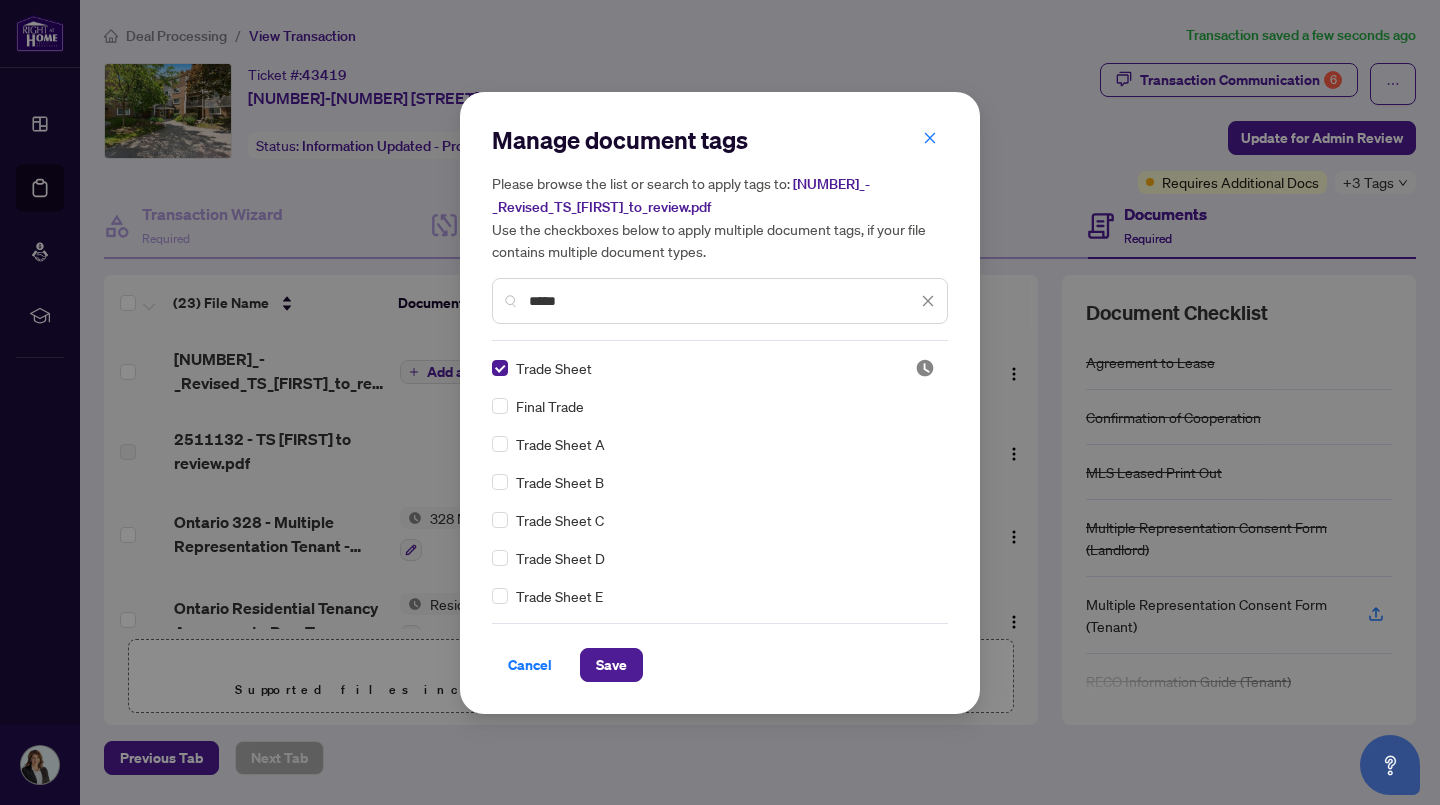 click on "Save" at bounding box center (611, 665) 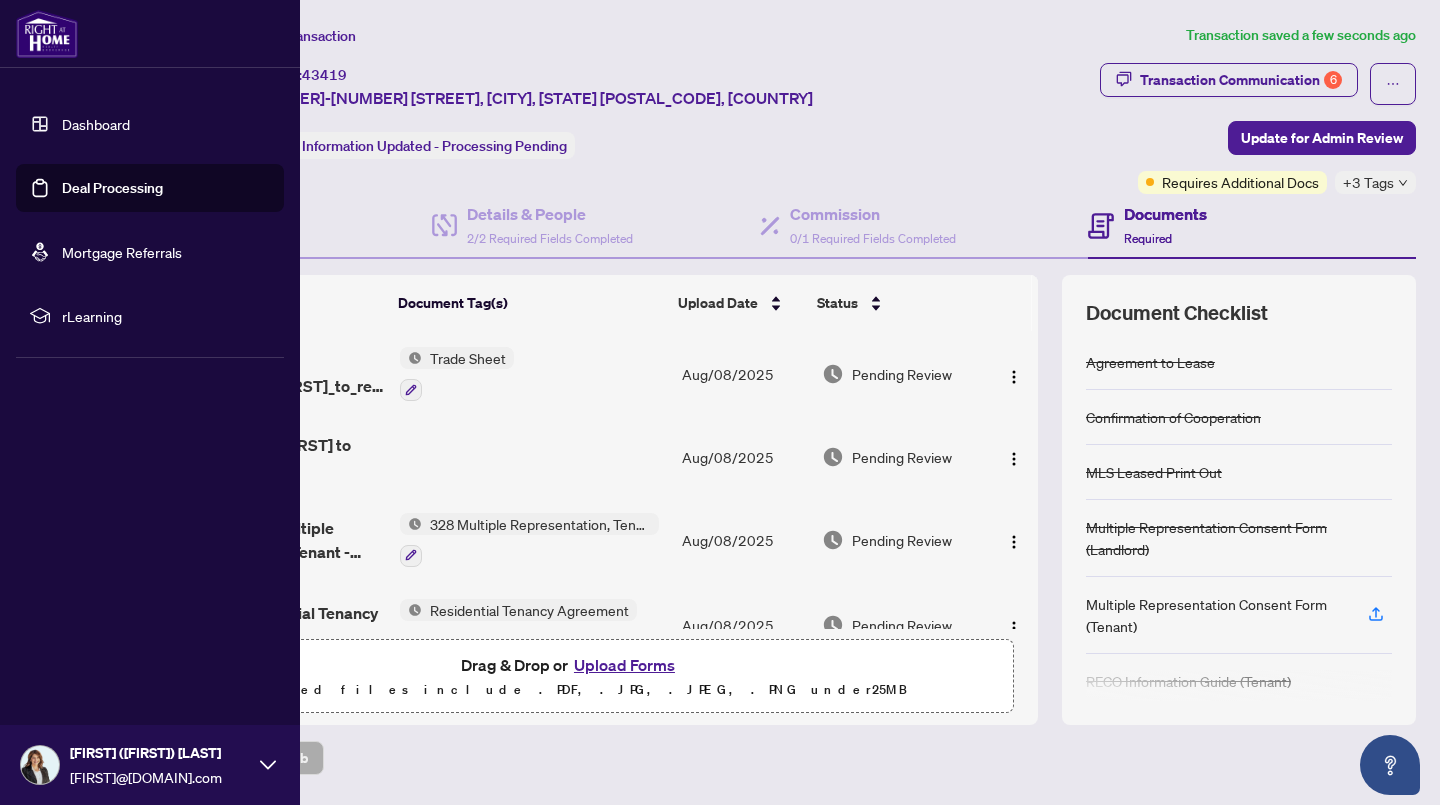click on "Deal Processing" at bounding box center [112, 188] 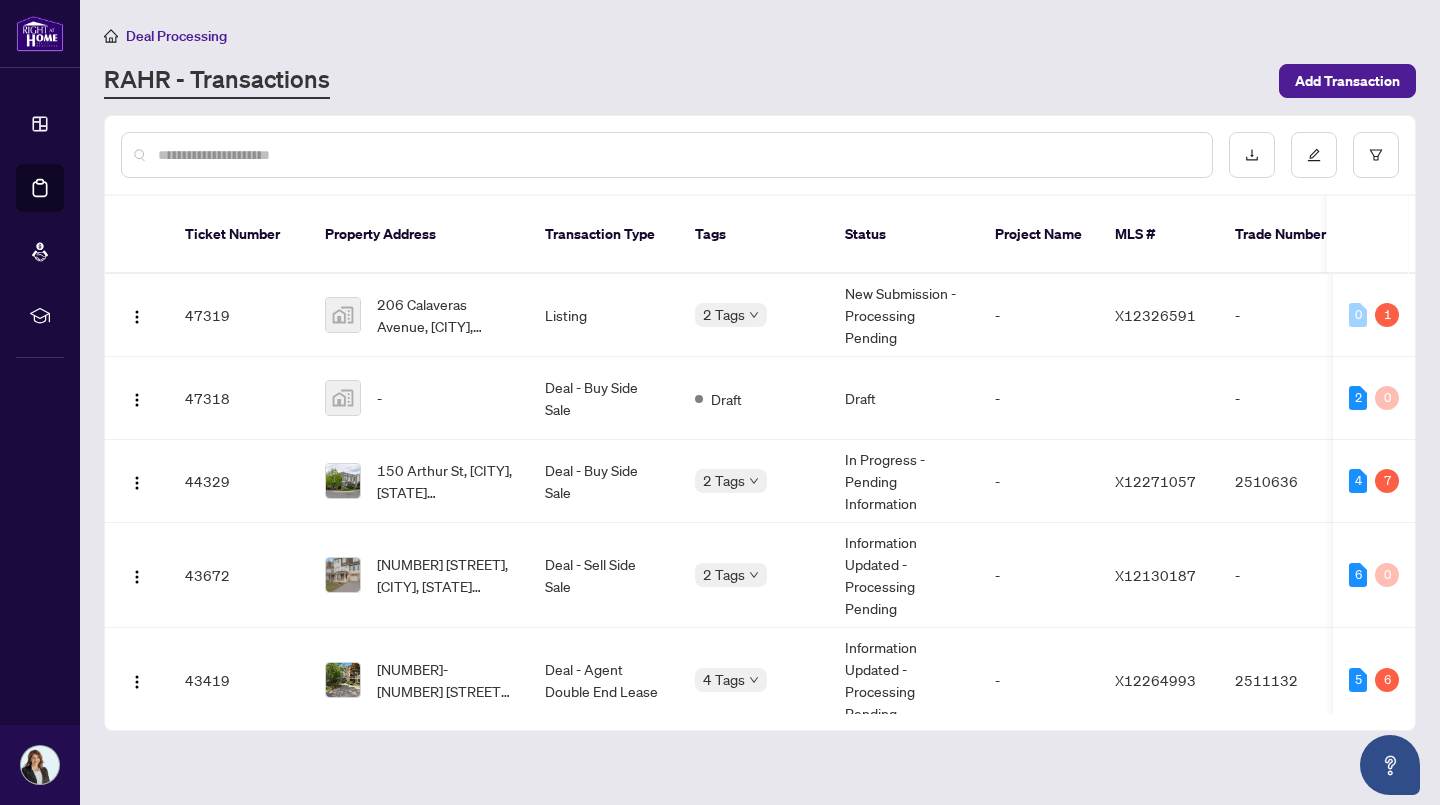 drag, startPoint x: 1416, startPoint y: 266, endPoint x: 1426, endPoint y: 310, distance: 45.122055 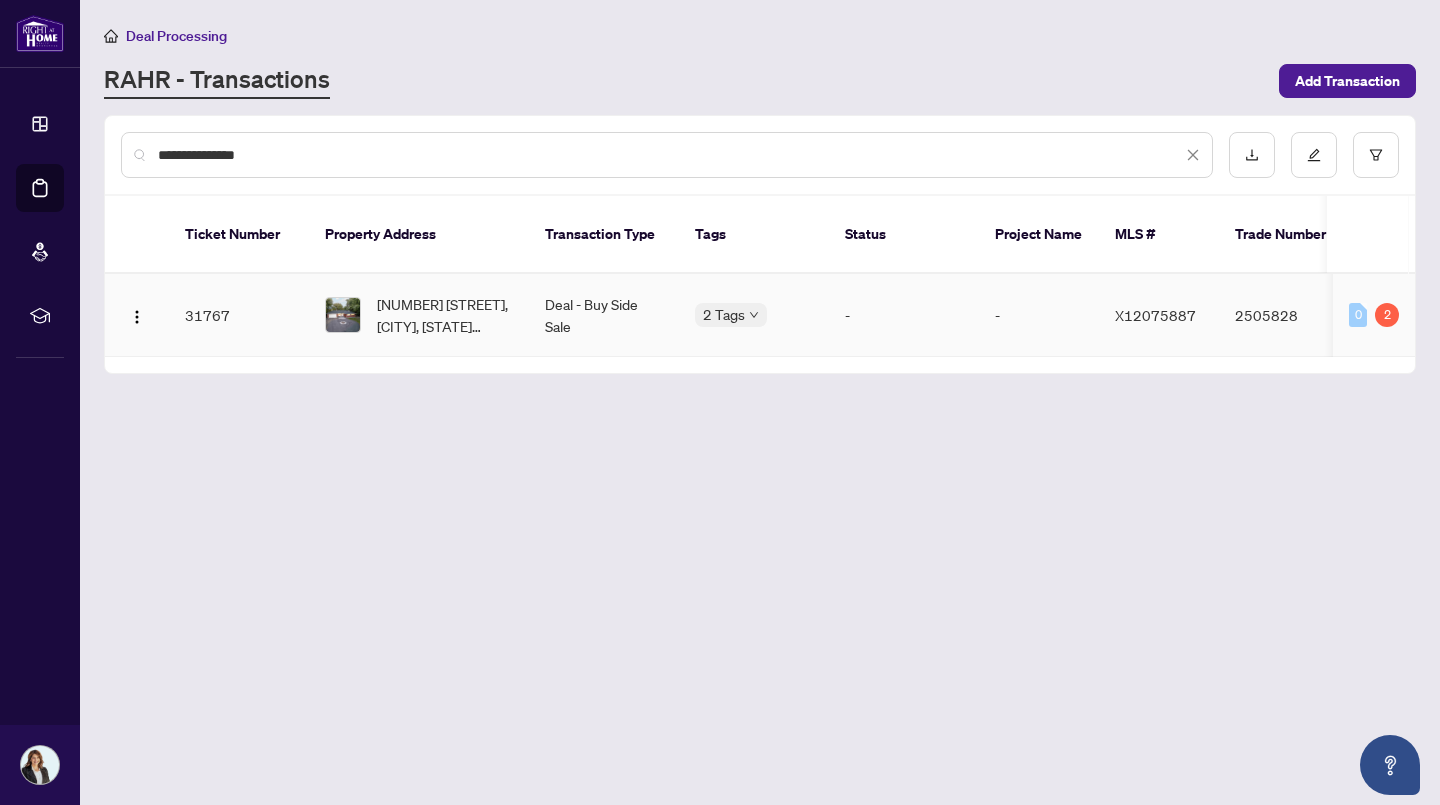 type on "**********" 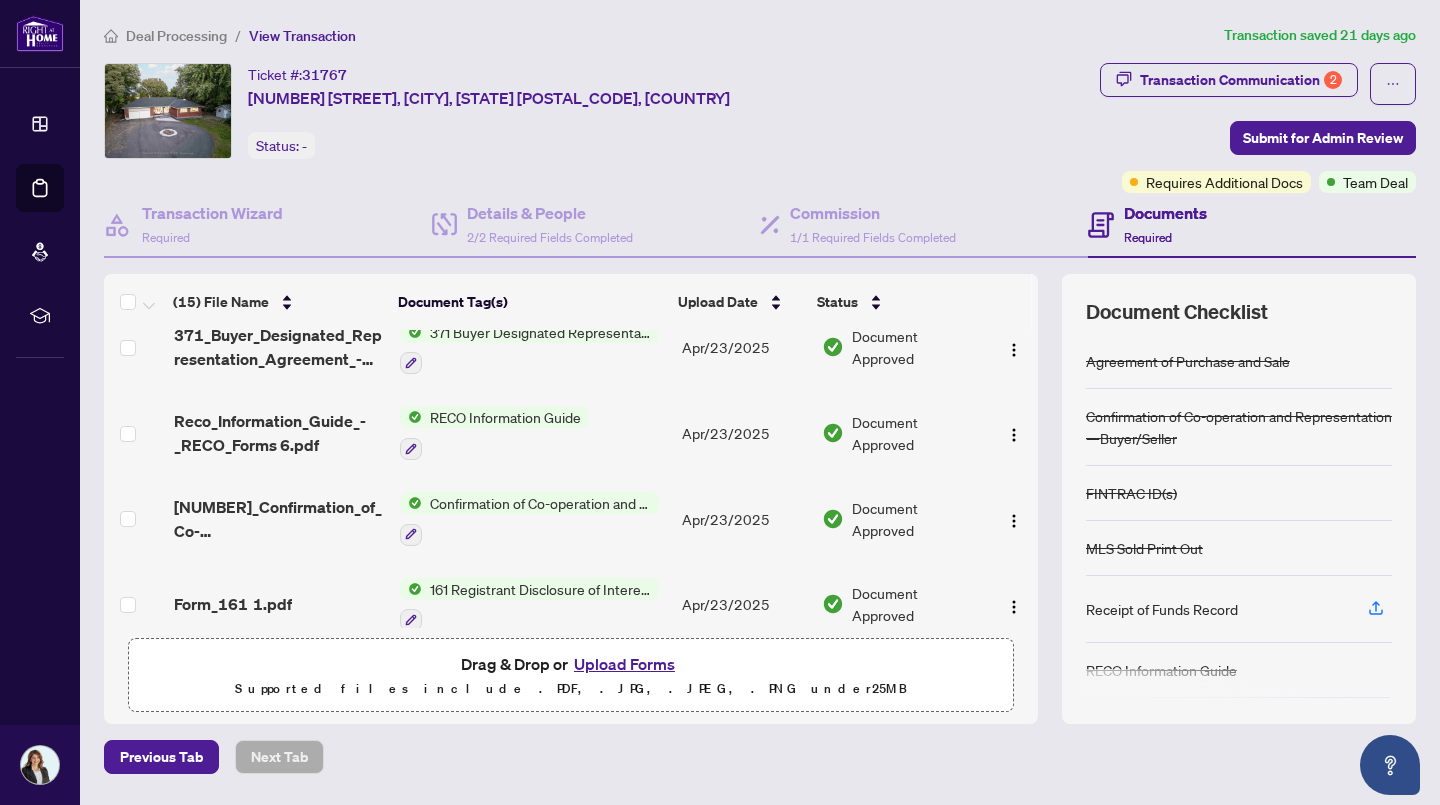 scroll, scrollTop: 975, scrollLeft: 0, axis: vertical 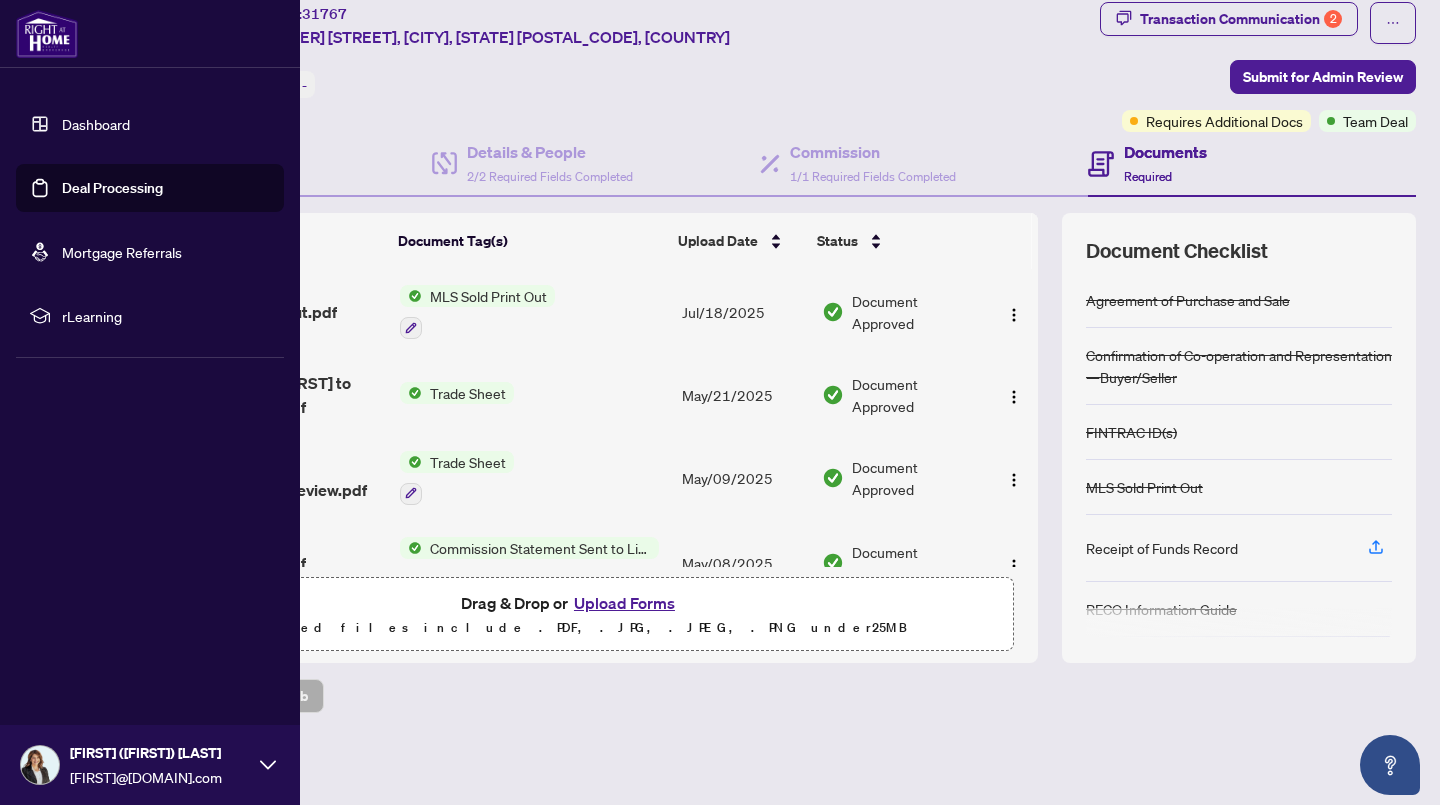 click on "Deal Processing" at bounding box center [112, 188] 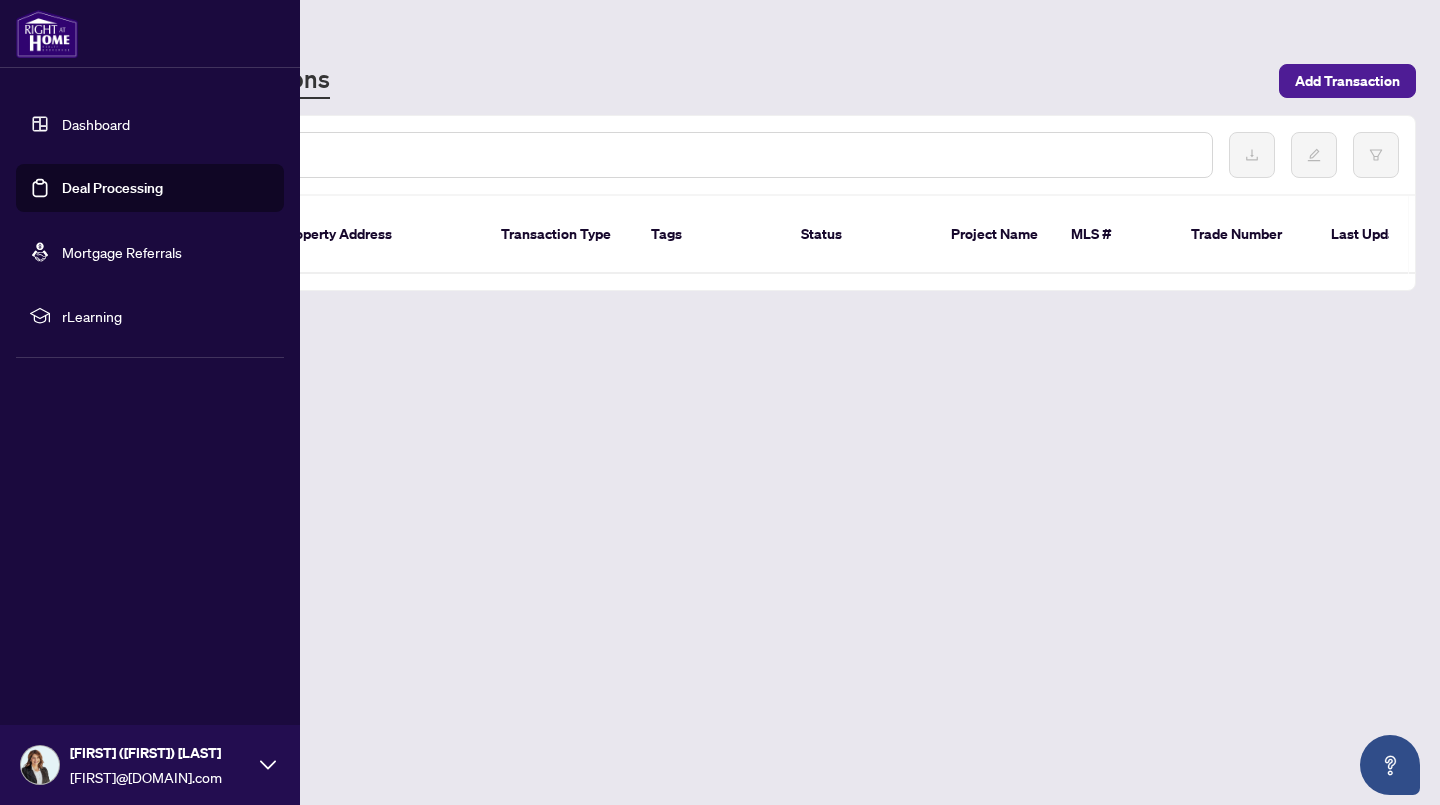 scroll, scrollTop: 0, scrollLeft: 0, axis: both 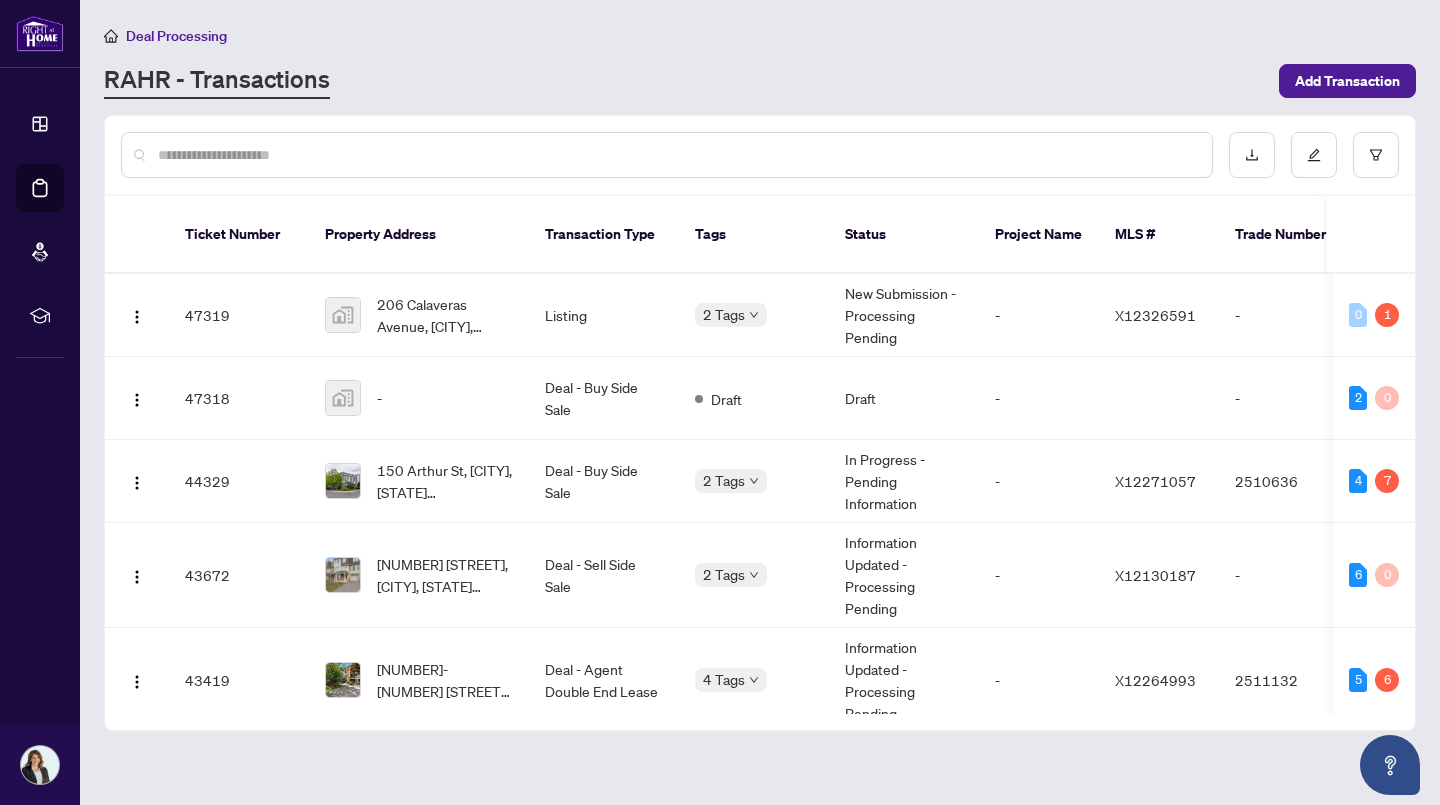 click at bounding box center [677, 155] 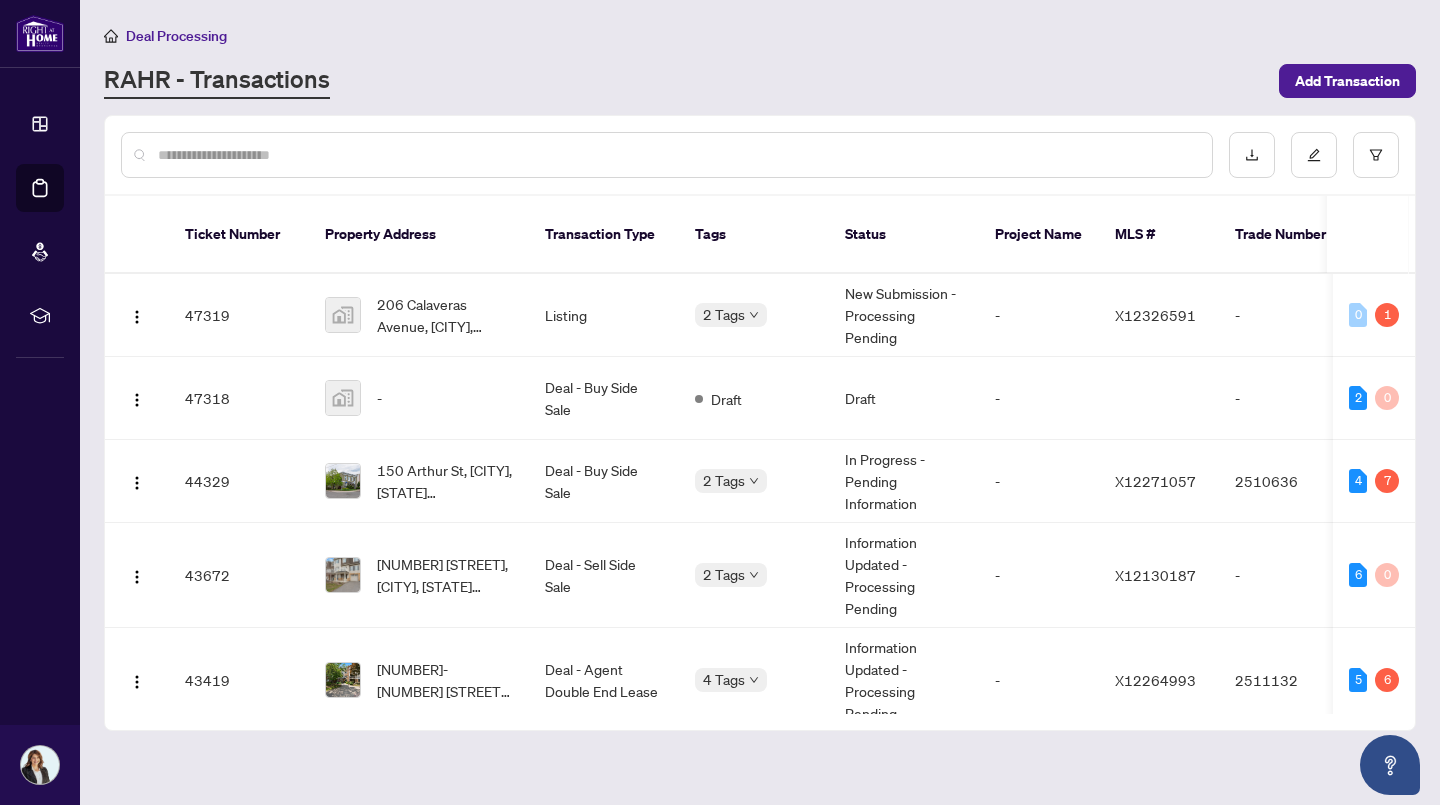 type on "*" 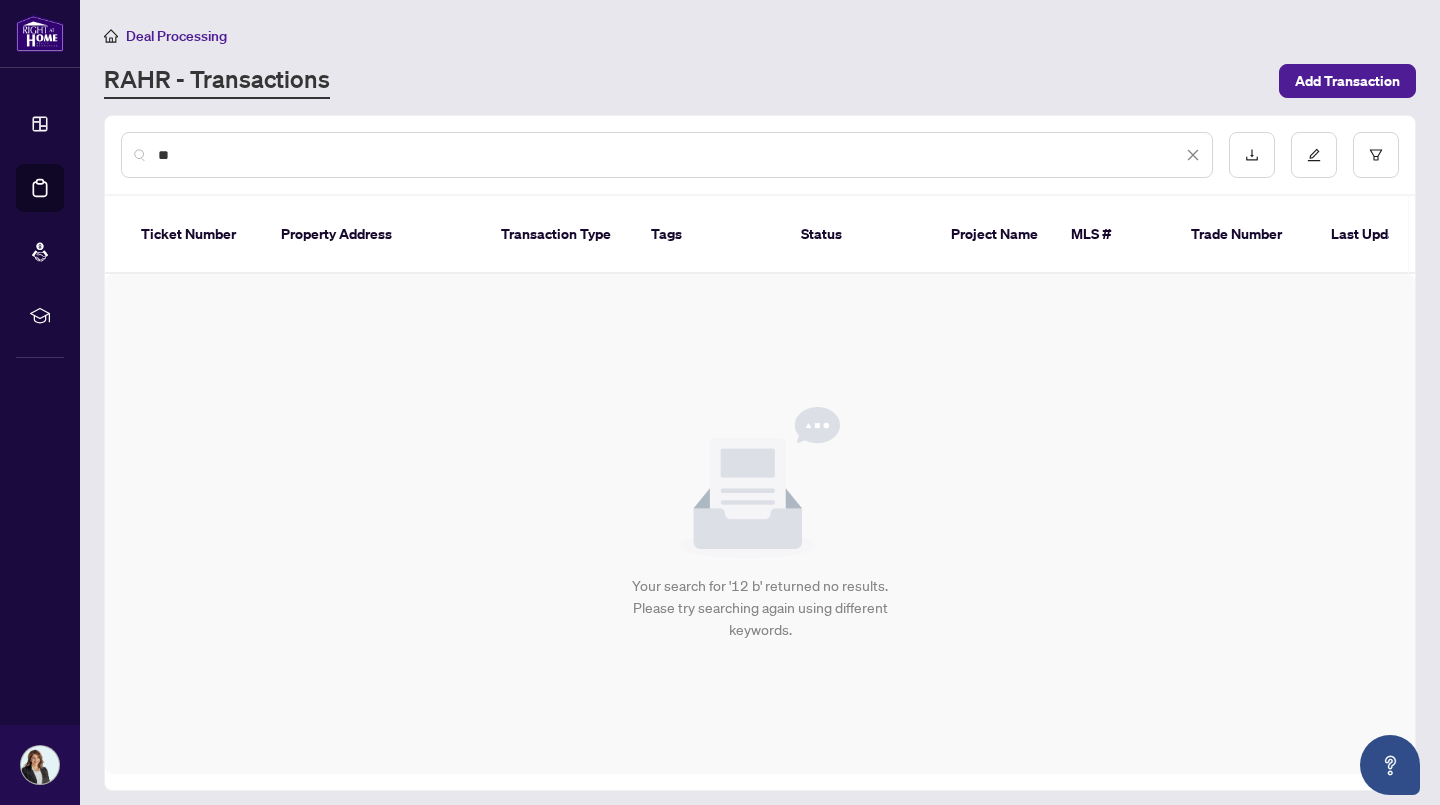 type on "*" 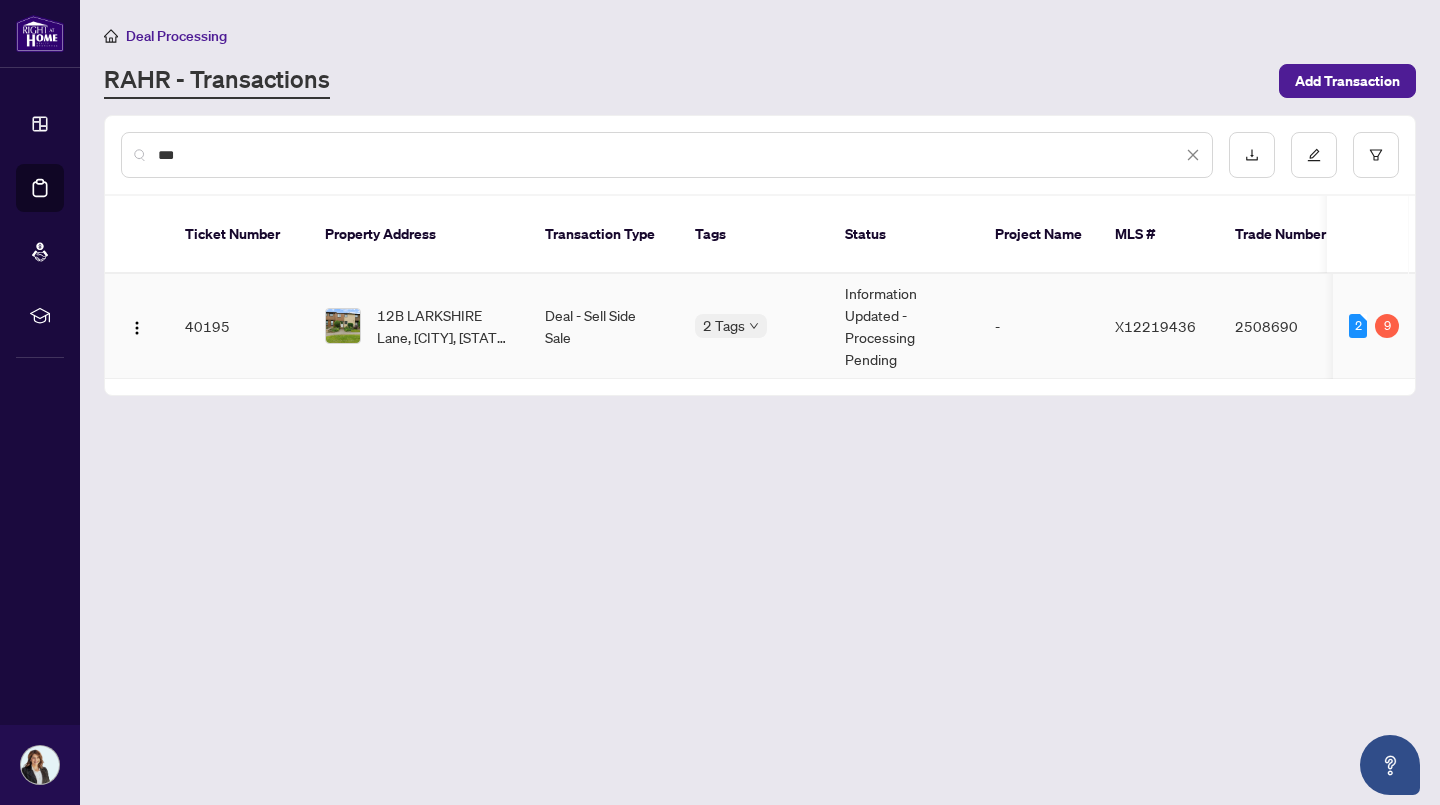 type on "***" 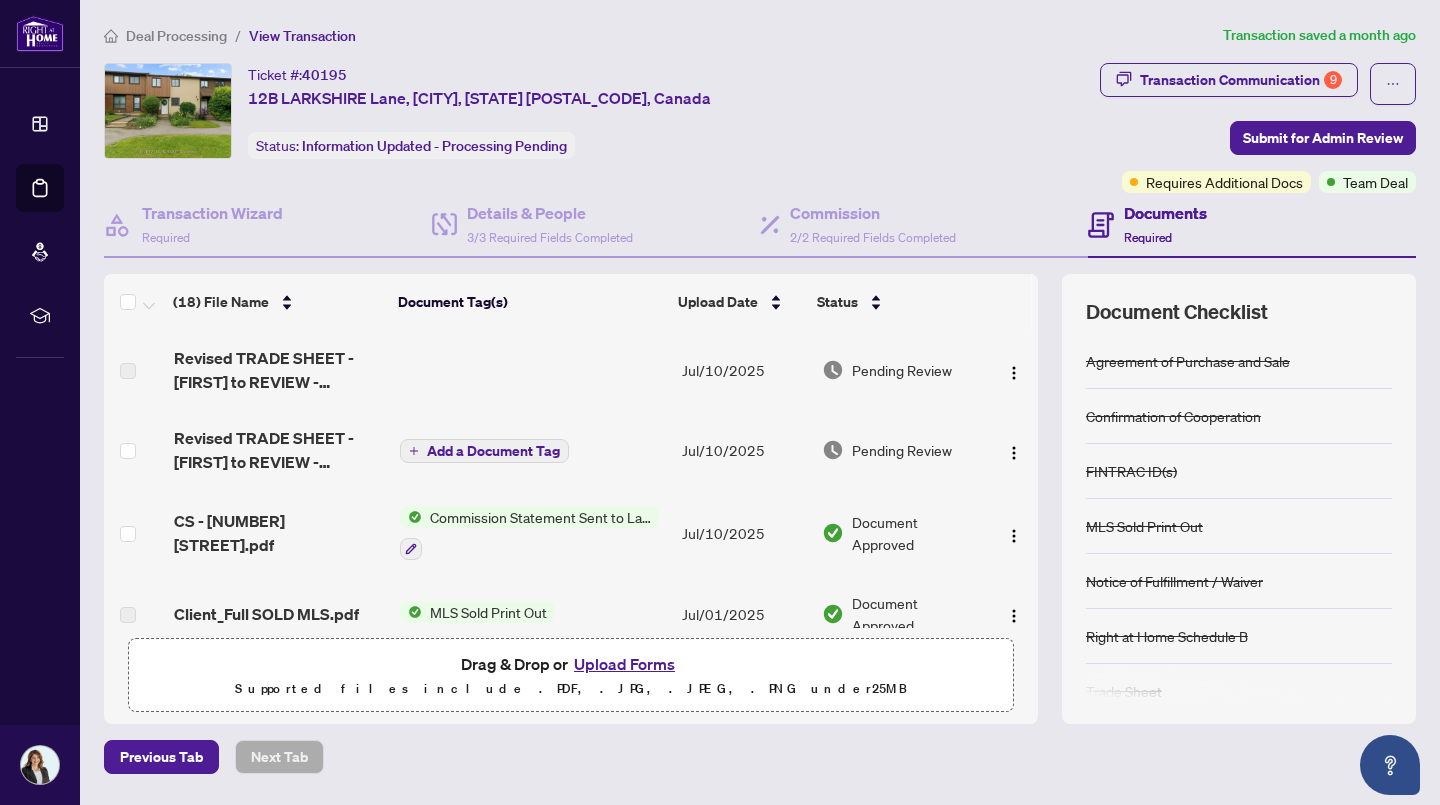 click on "Add a Document Tag" at bounding box center [493, 451] 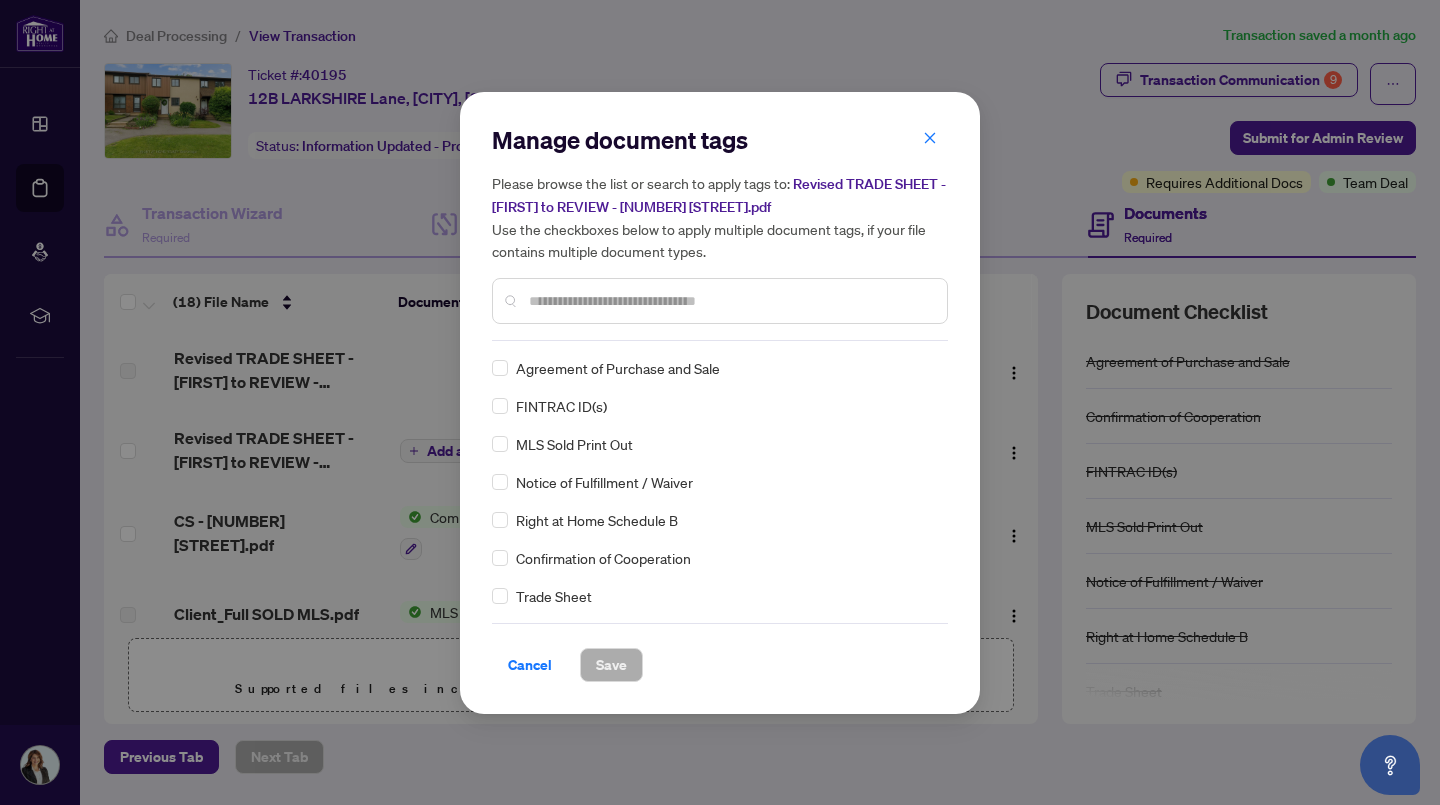 click on "Cancel" at bounding box center [530, 665] 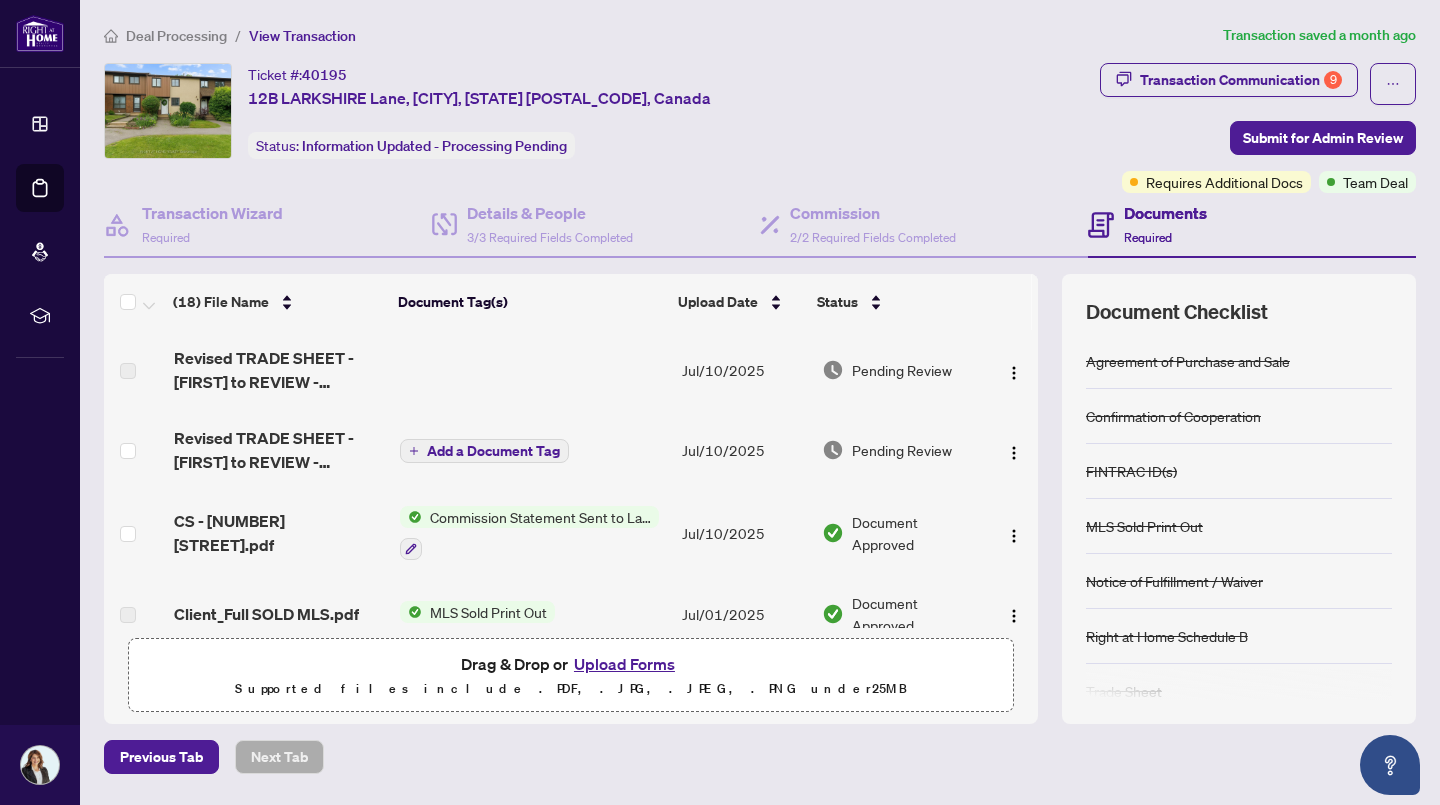click at bounding box center (1014, 453) 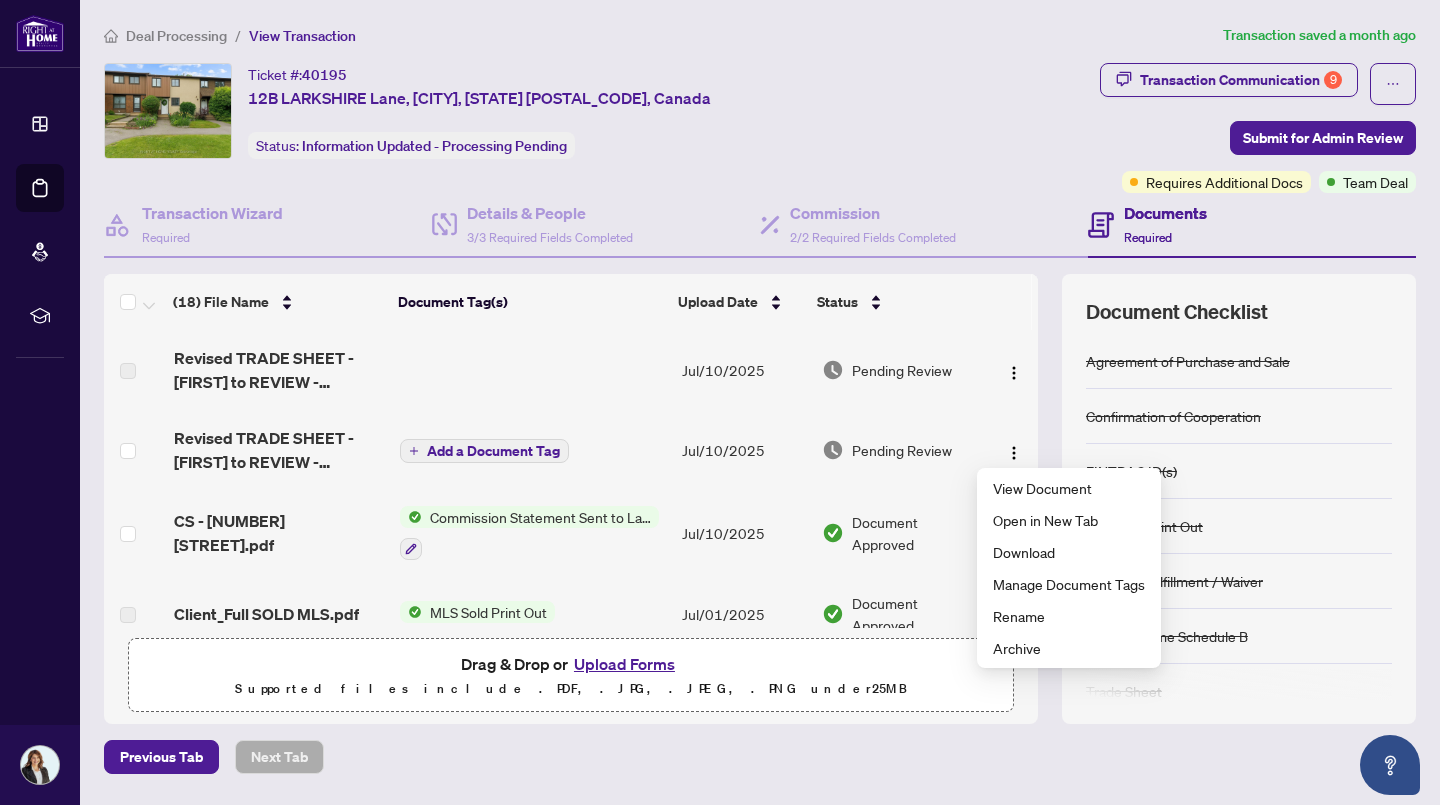 click on "Pending Review" at bounding box center [902, 450] 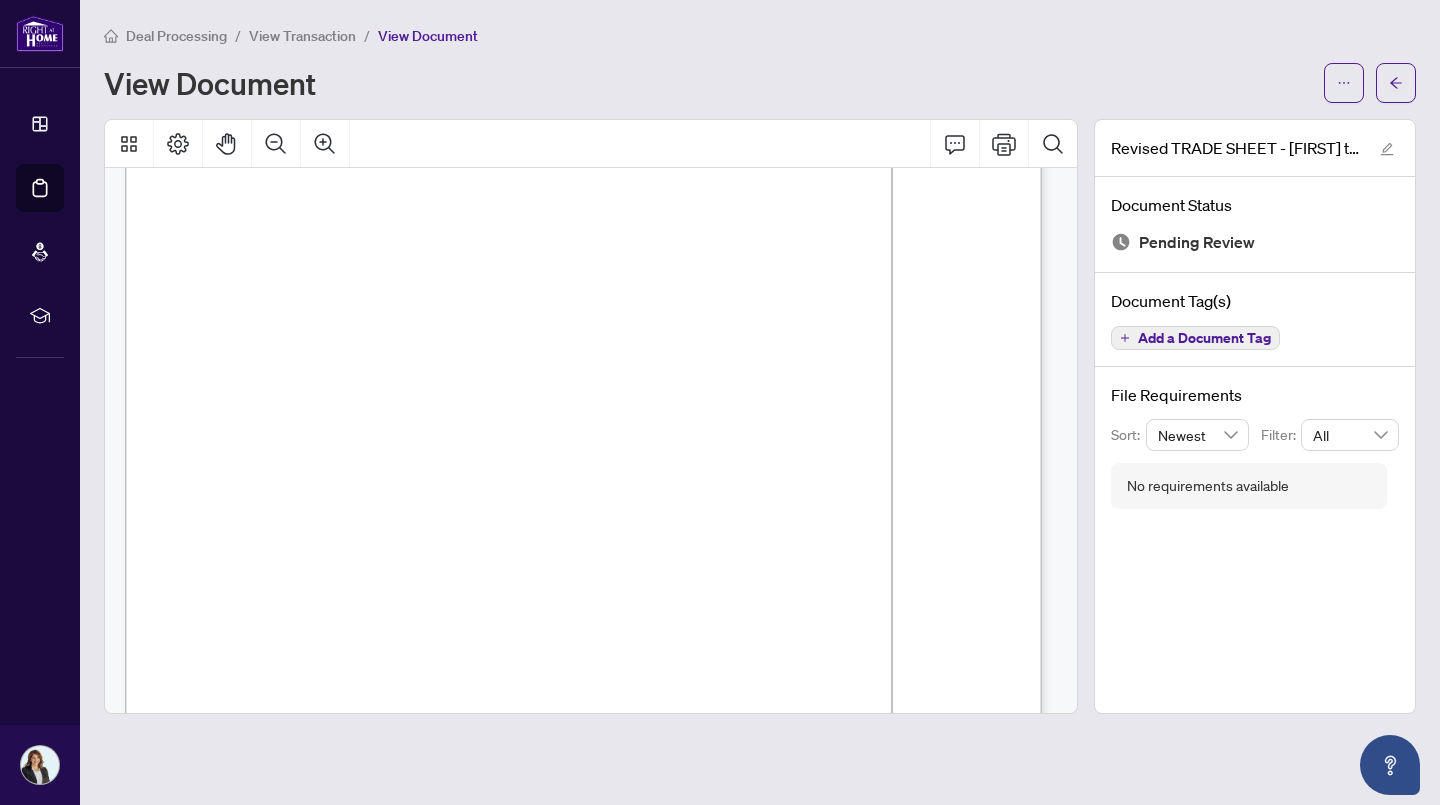 scroll, scrollTop: 209, scrollLeft: 0, axis: vertical 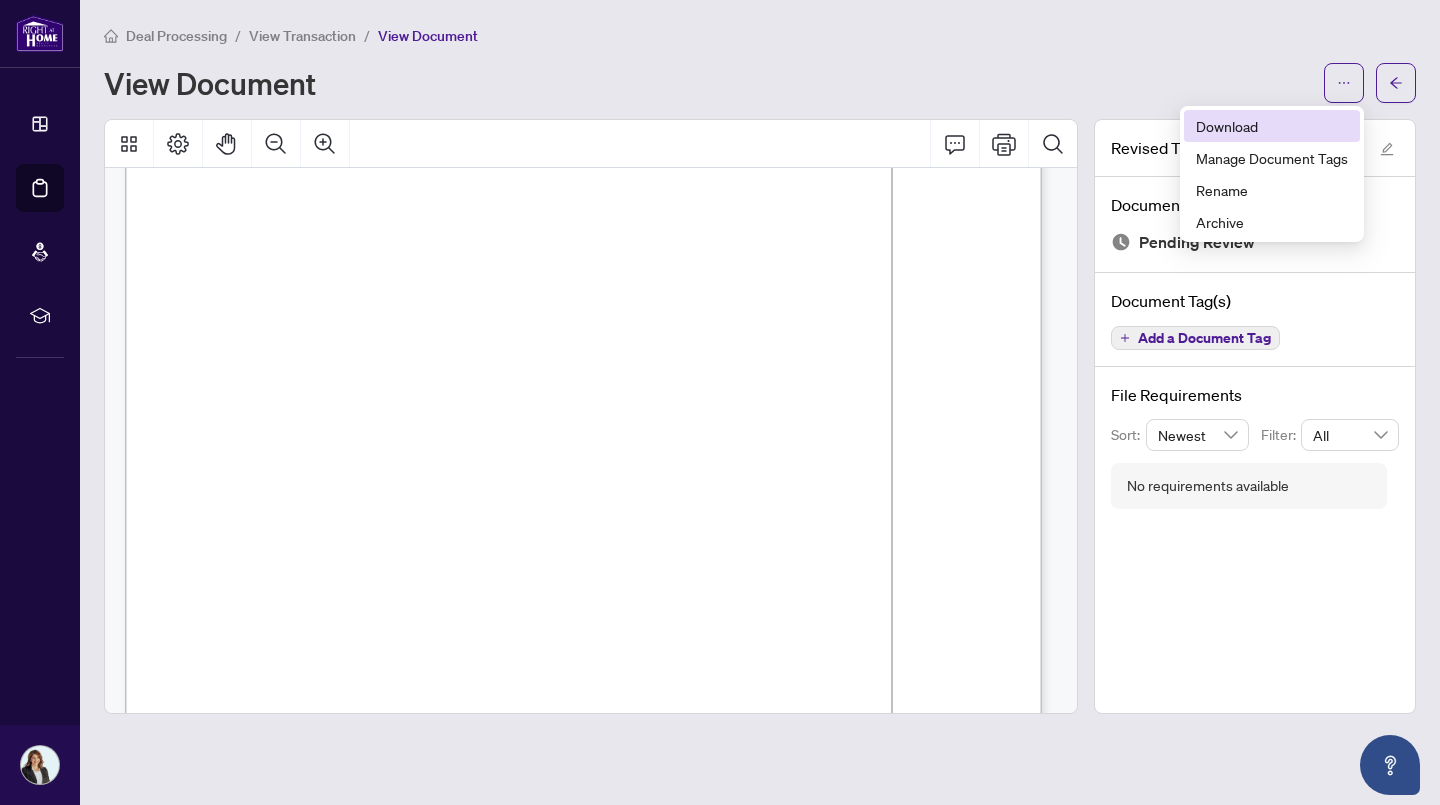 click on "Download" at bounding box center [1272, 126] 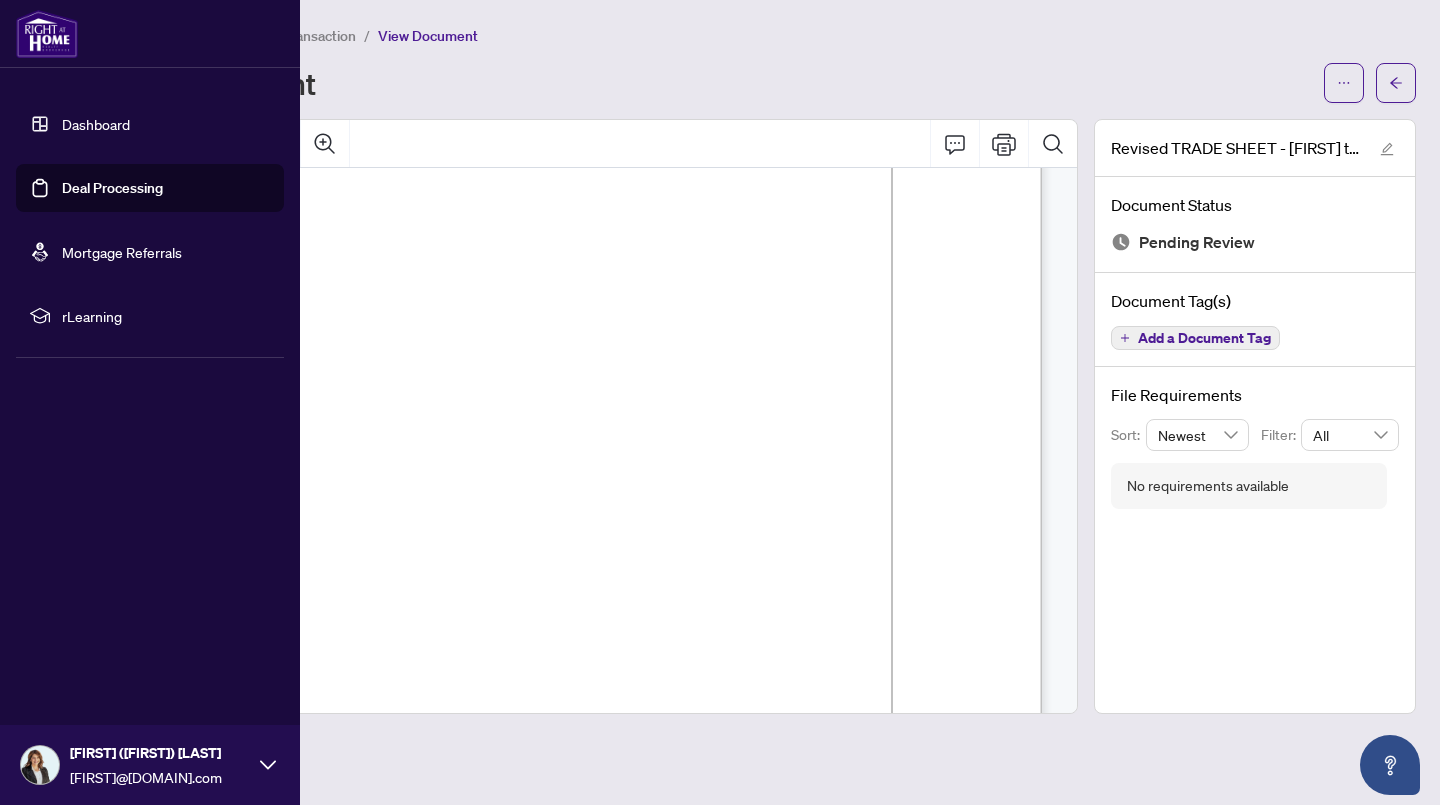 click on "Deal Processing" at bounding box center [112, 188] 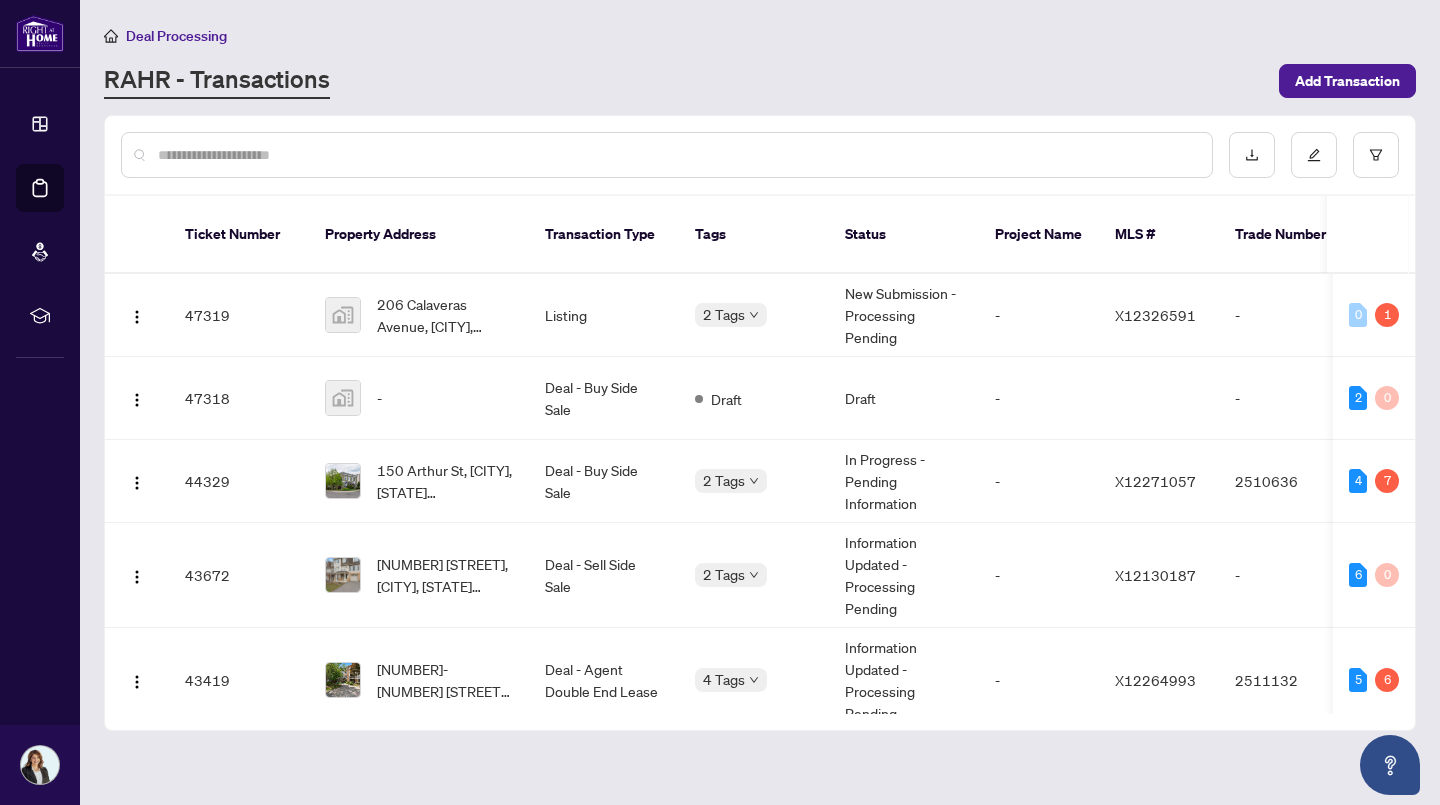 click at bounding box center (677, 155) 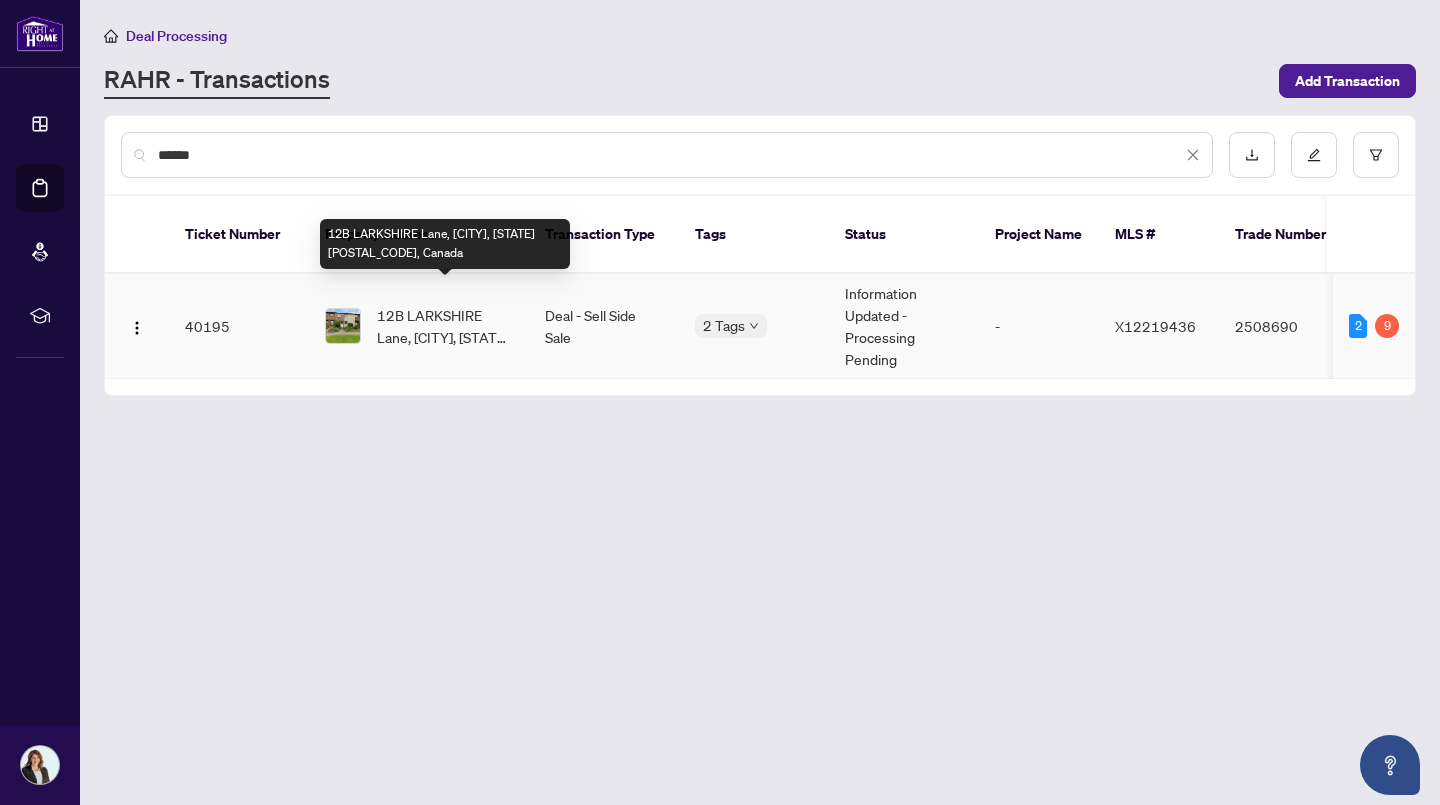 type on "******" 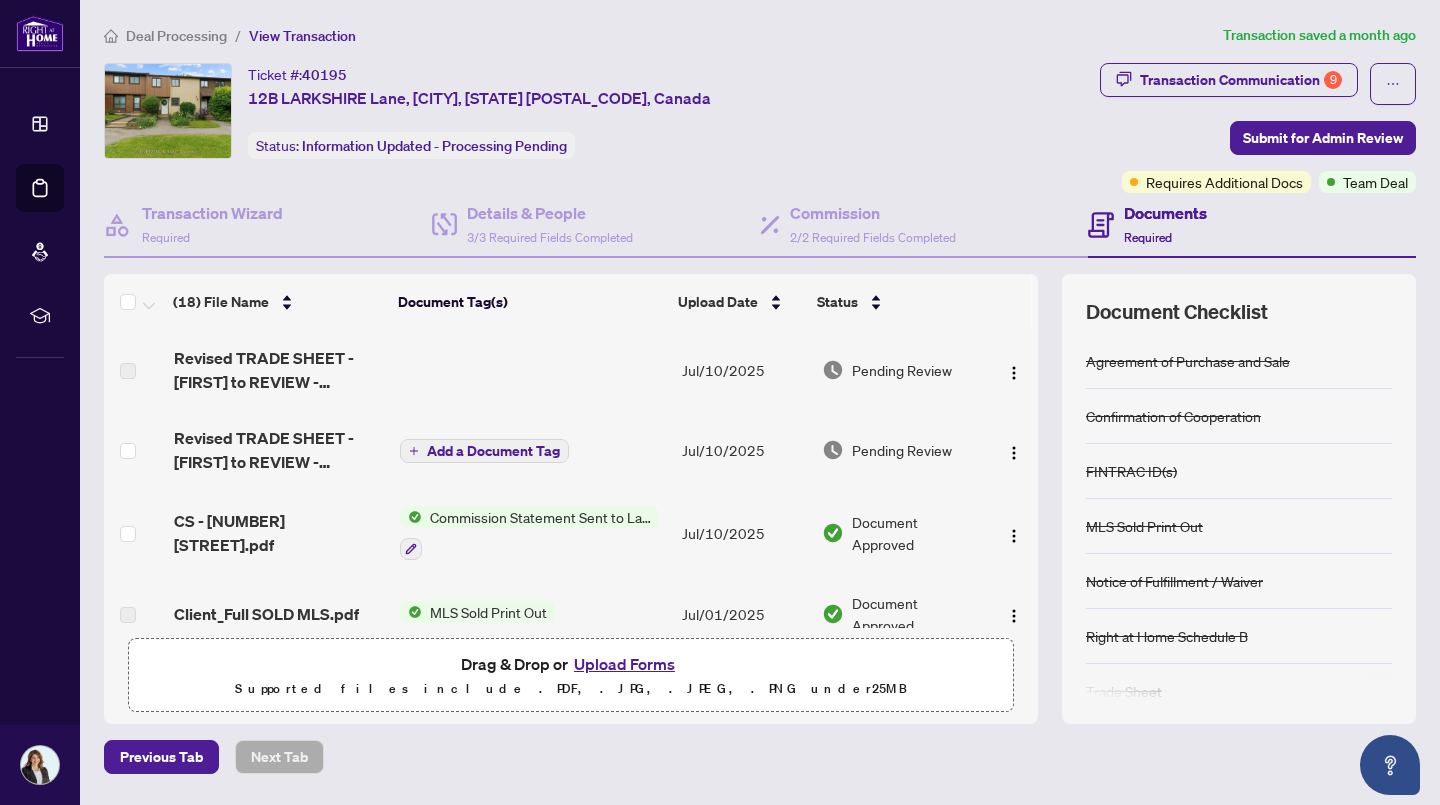 click on "Upload Forms" at bounding box center [624, 664] 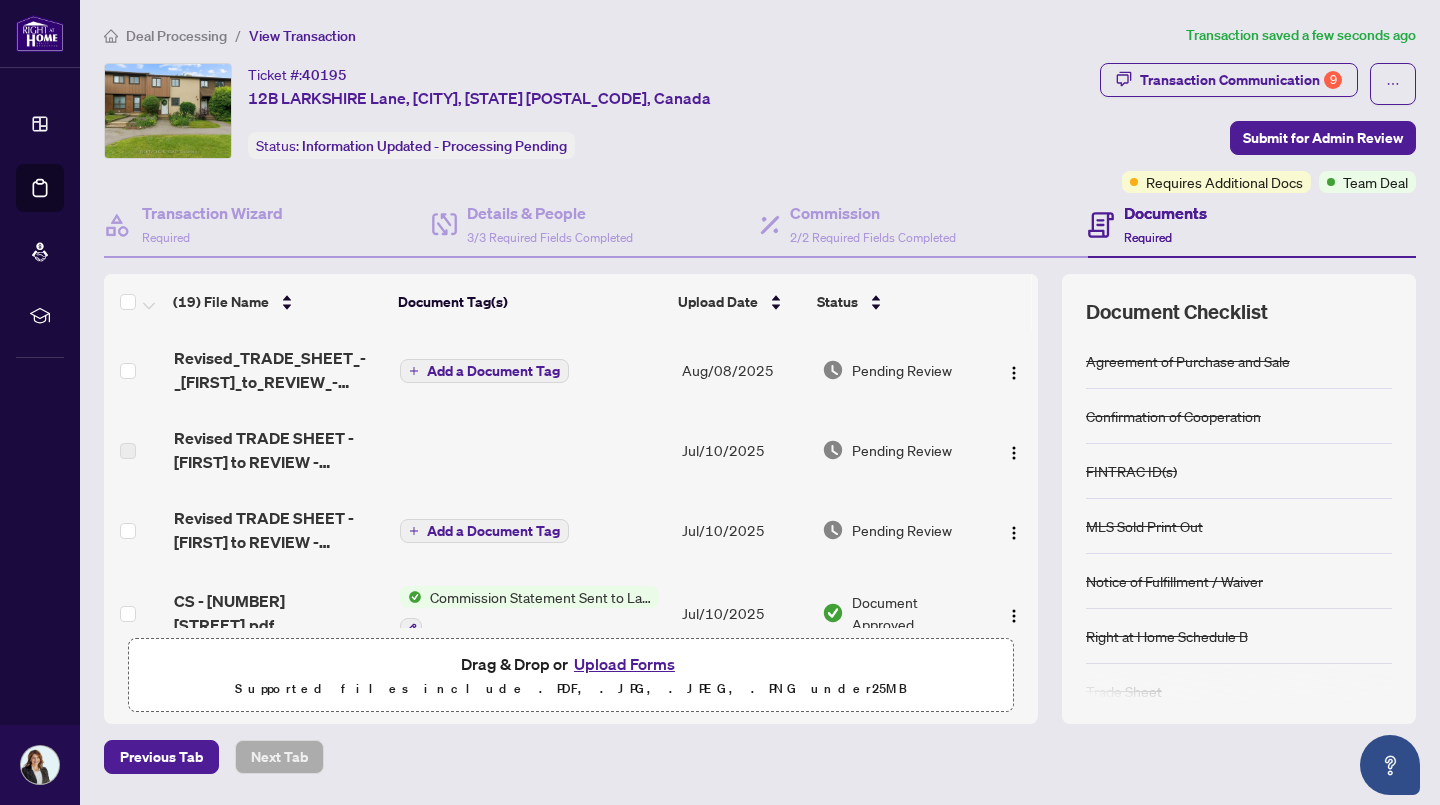 click on "Add a Document Tag" at bounding box center [493, 371] 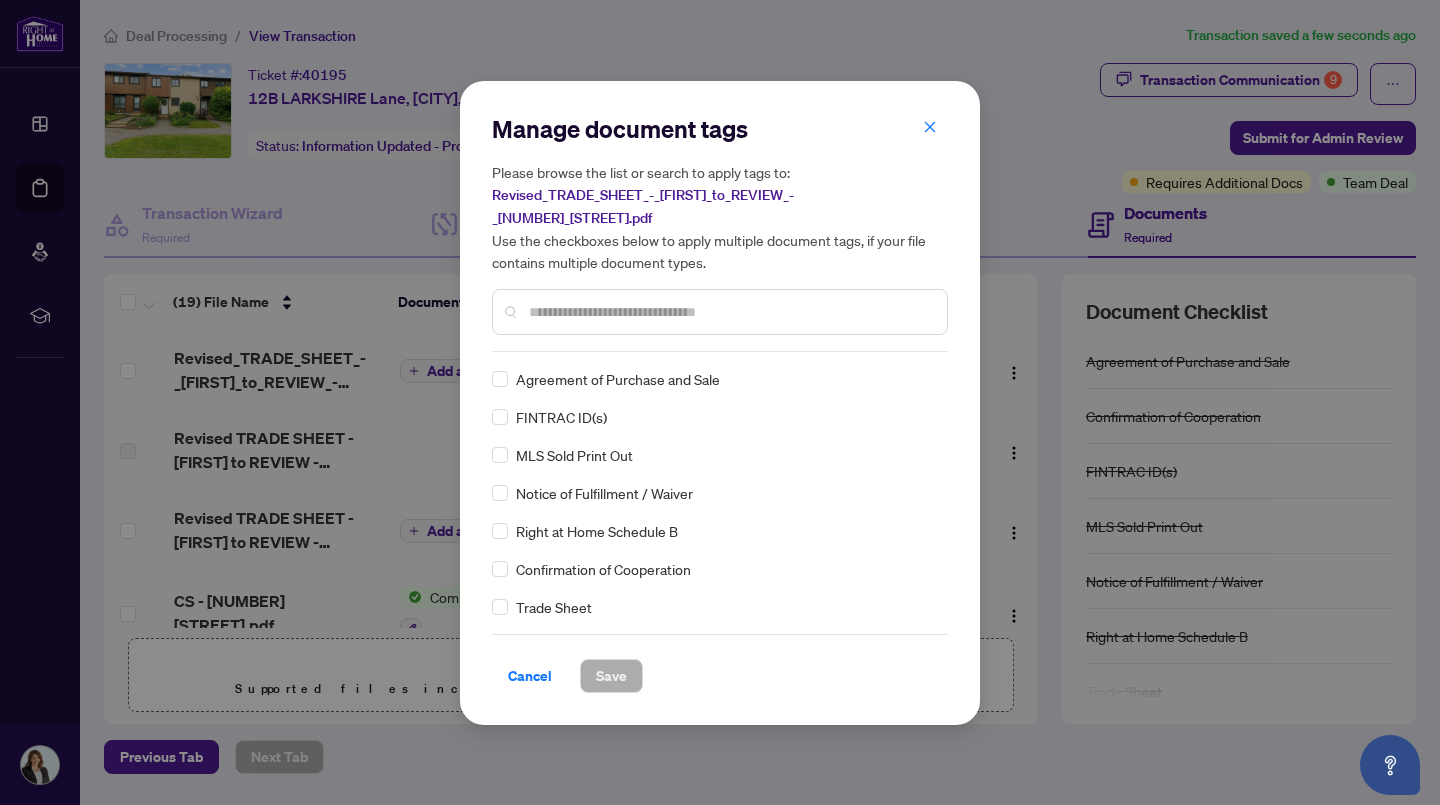 click at bounding box center [730, 312] 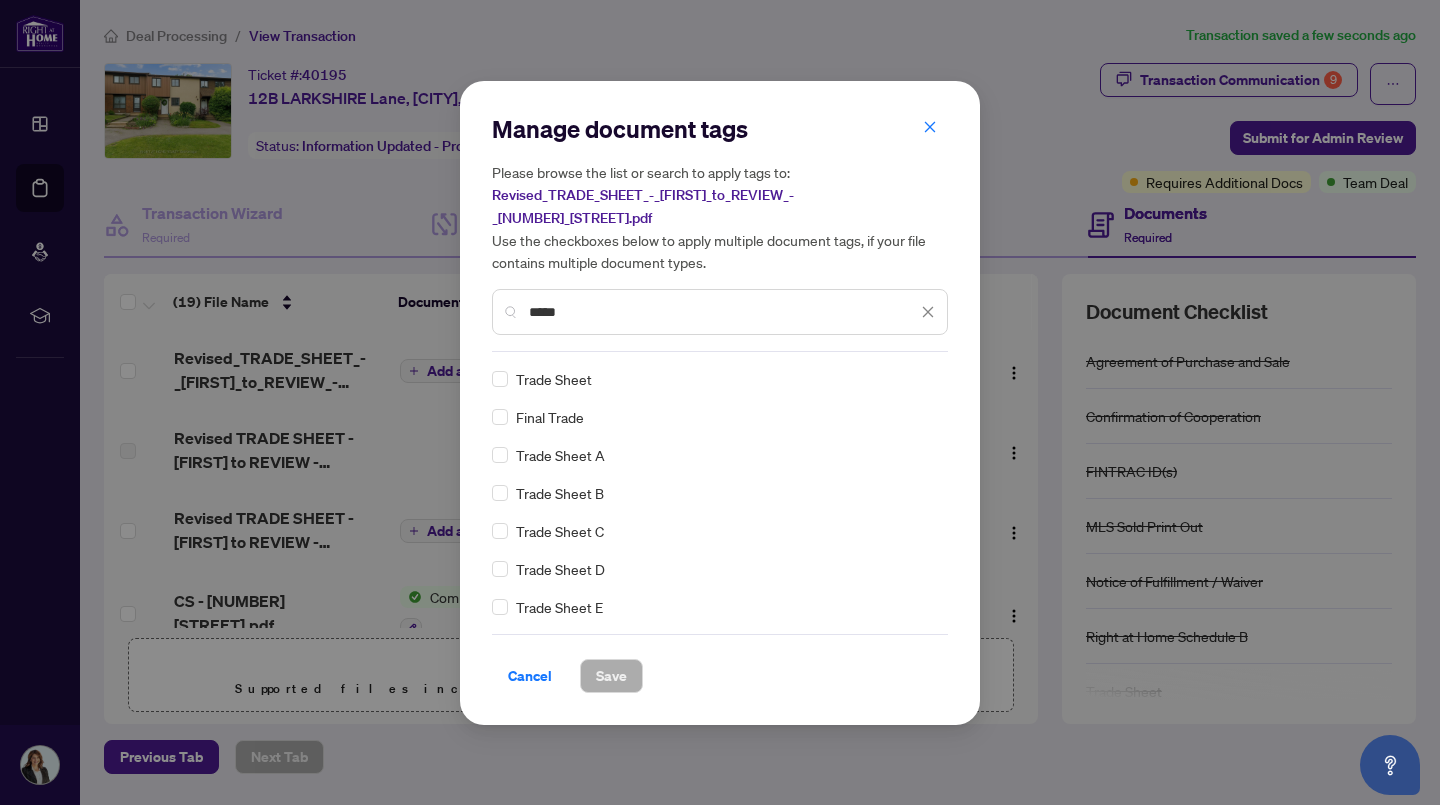 type on "*****" 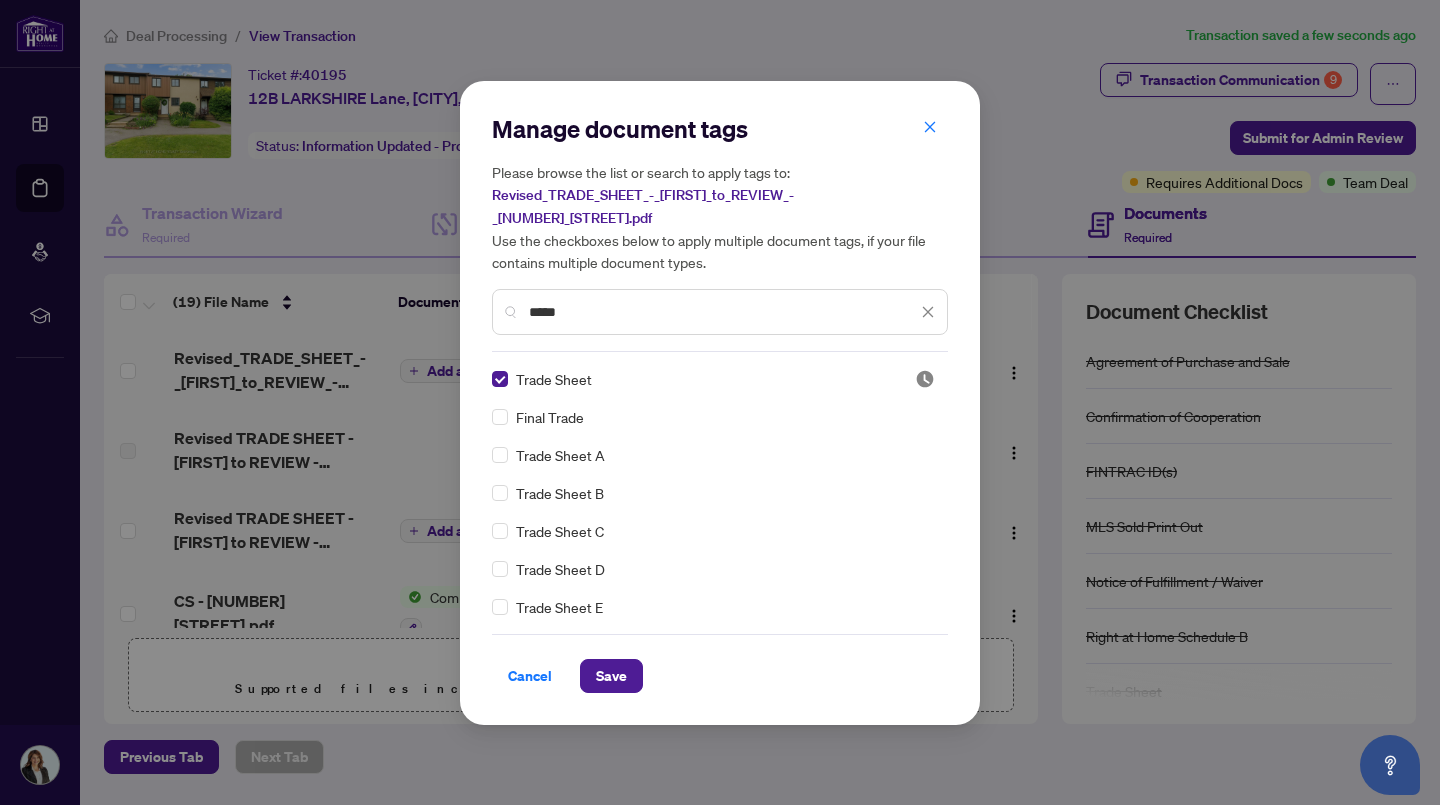 click on "Save" at bounding box center (611, 676) 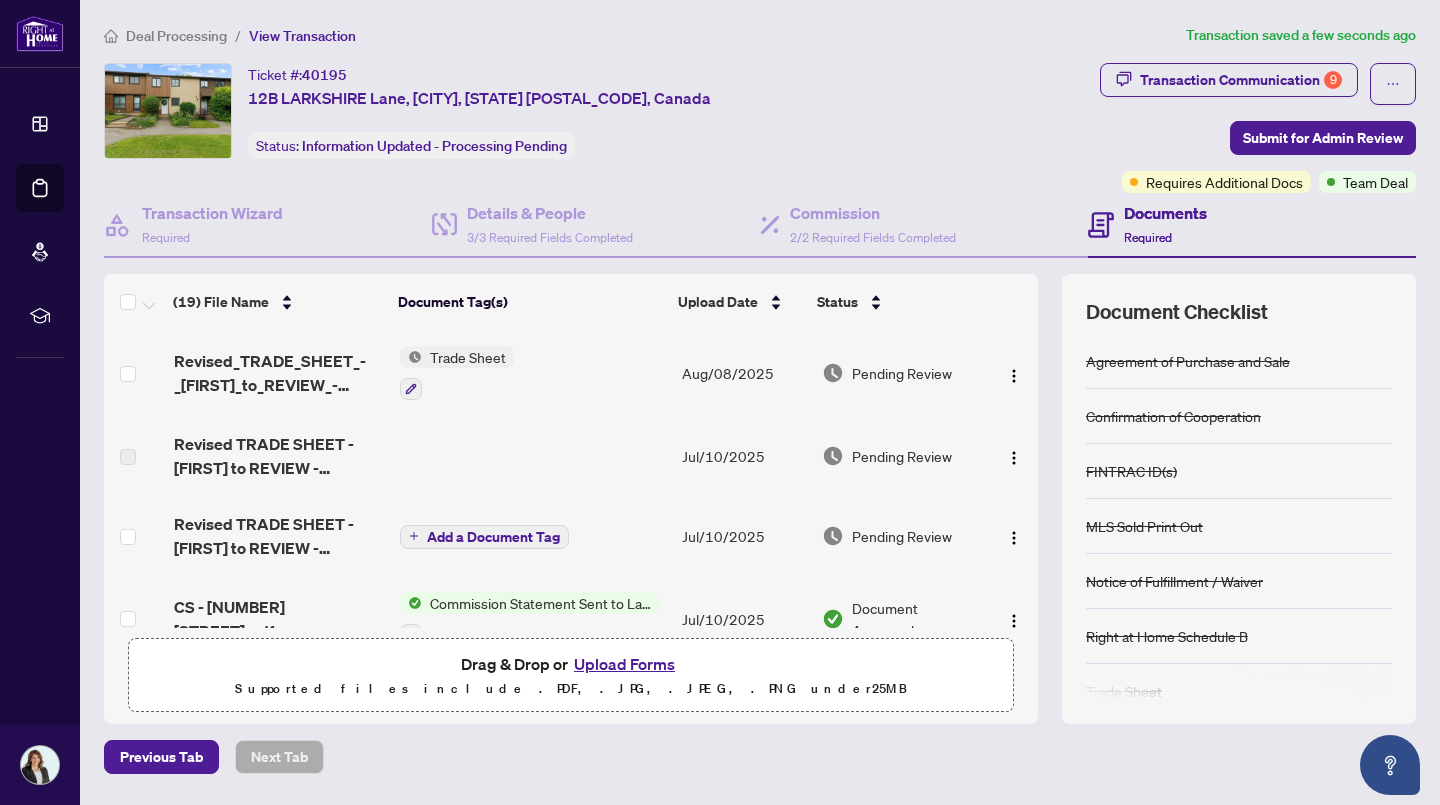 click on "Pending Review" at bounding box center (902, 456) 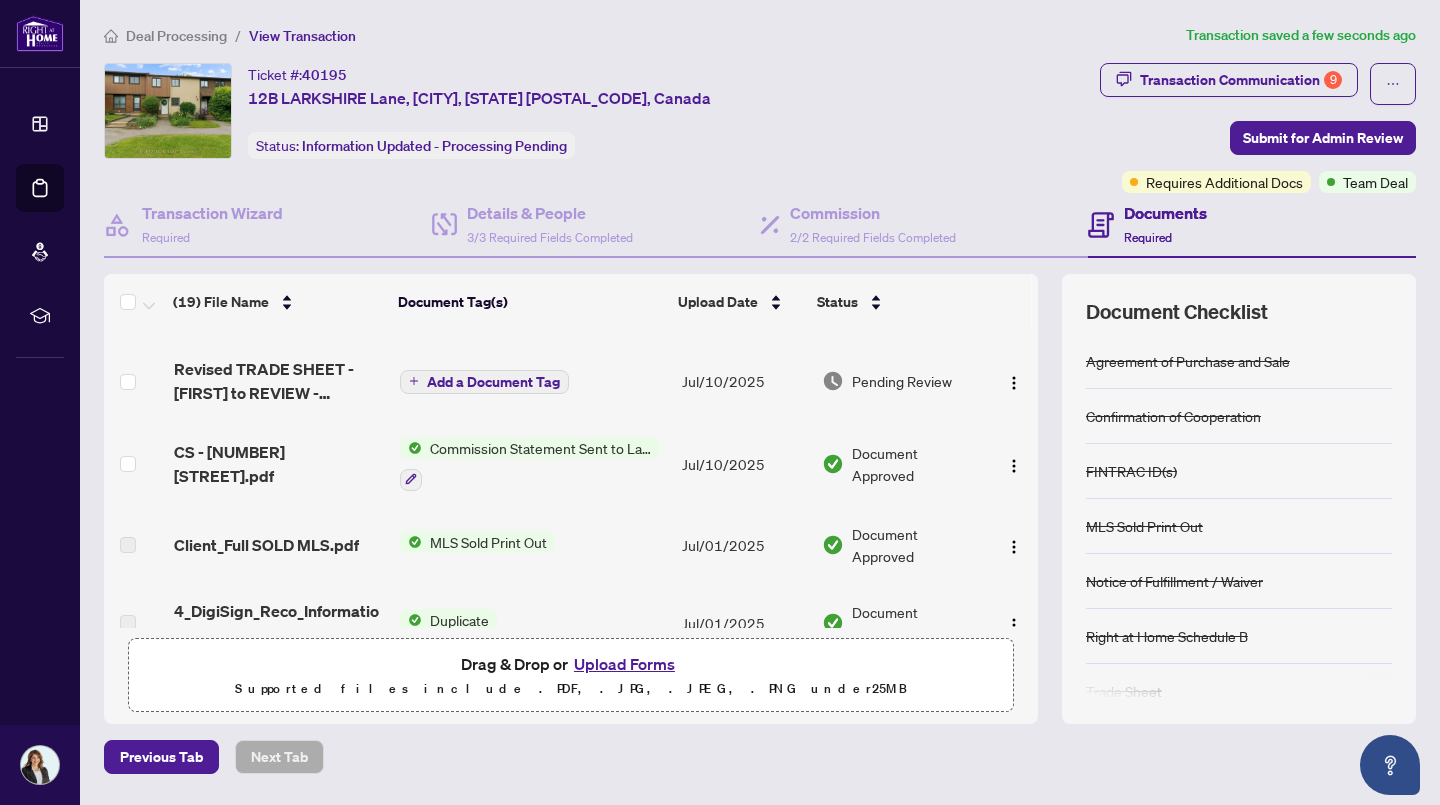 scroll, scrollTop: 0, scrollLeft: 0, axis: both 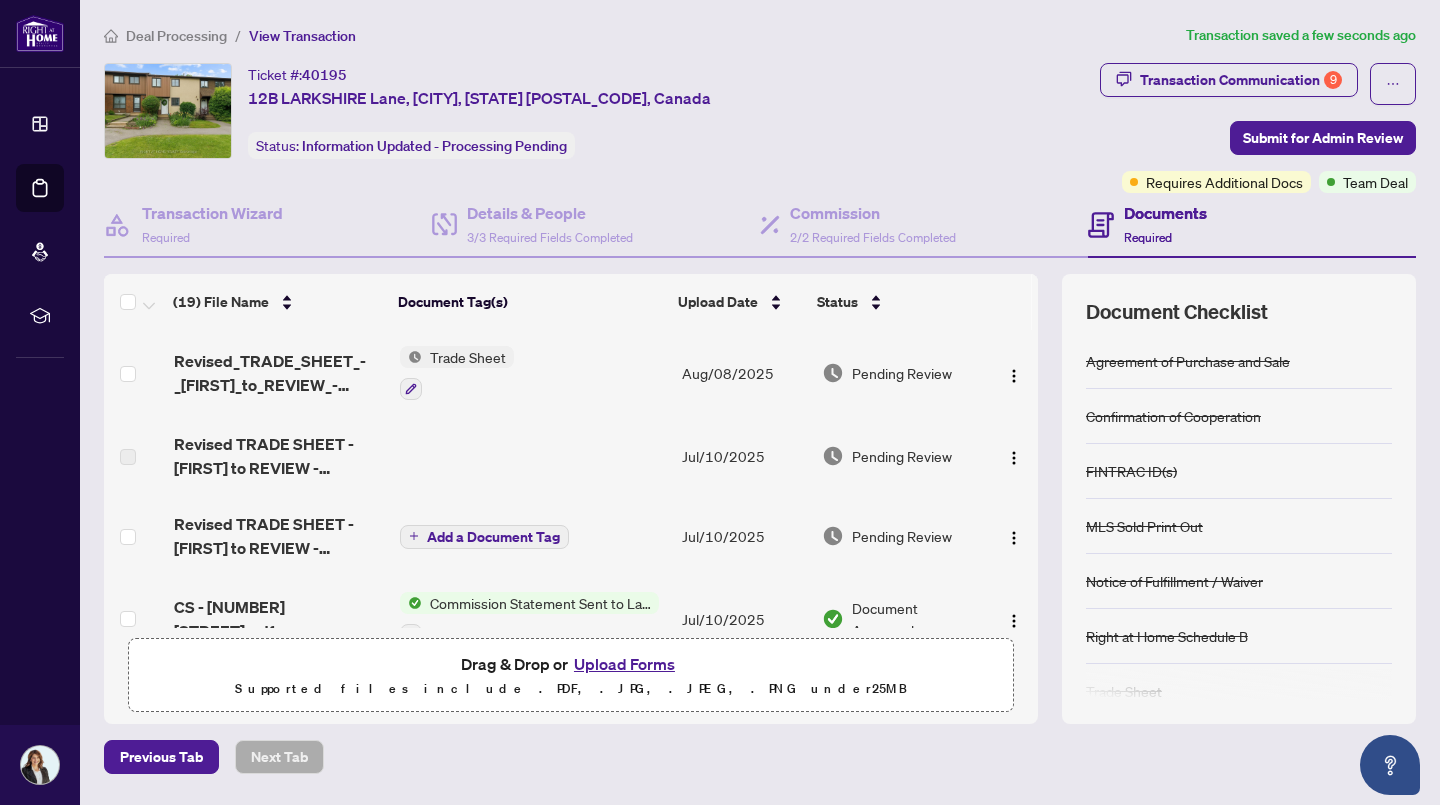 click on "Ticket #:  40195 [NUMBER] [STREET], [CITY], [STATE] [POSTAL_CODE], [COUNTRY] Status:   Information Updated - Processing Pending" at bounding box center (598, 111) 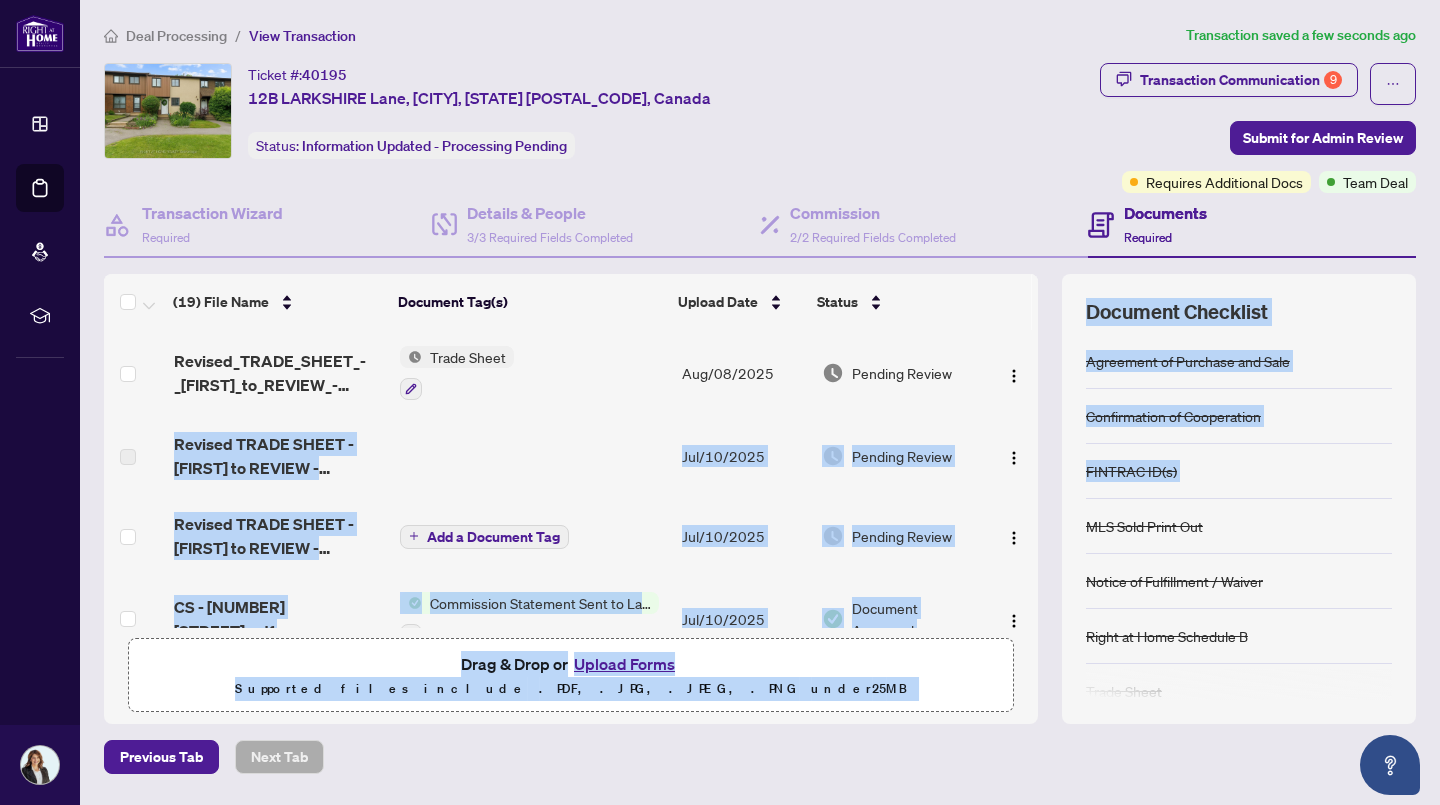 scroll, scrollTop: 2, scrollLeft: 0, axis: vertical 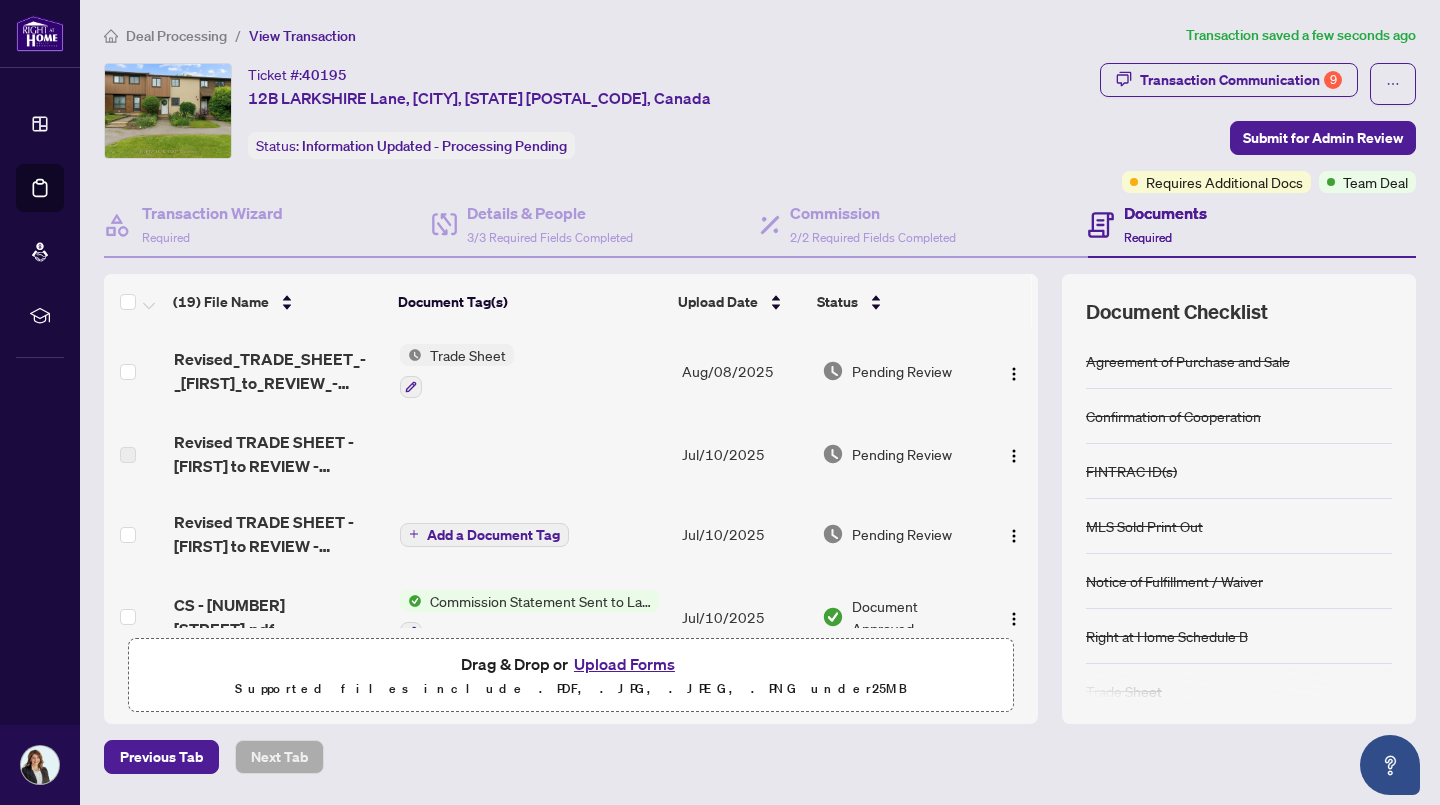 click on "Transaction Wizard Required Details & People 3/3 Required Fields Completed Commission 2/2 Required Fields Completed Documents Required (19) File Name Document Tag(s) Upload Date Status             Revised_TRADE_SHEET_-_[FIRST]_to_REVIEW_-_[NUMBER]_[STREET].pdf Trade Sheet [DATE] Pending Review Revised TRADE SHEET - [FIRST] to REVIEW - [NUMBER] [STREET].pdf [DATE] Pending Review Revised TRADE SHEET - [FIRST] to REVIEW - [NUMBER] [STREET].pdf Add a Document Tag [DATE] Pending Review CS - [NUMBER] [STREET].pdf Commission Statement Sent to Lawyer [DATE] Document Approved Client_Full SOLD MLS.pdf MLS Sold Print Out [DATE] Document Approved 4_DigiSign_Reco_Information_Guide_-_RECO_Forms.pdf Duplicate [DATE] Document Approved 12B_Larkshire_Lane_-_Amendment_to_add_Buyers signed.pdf 120 Amendment to Agreement of Purchase and Sale Name Change [DATE] Document Approved fintrac-identification-record-[FIRST]-[LAST]-[DATE].pdf FINTRAC ID(s) [DATE] 1 FINTRAC ID(s)" at bounding box center (760, 458) 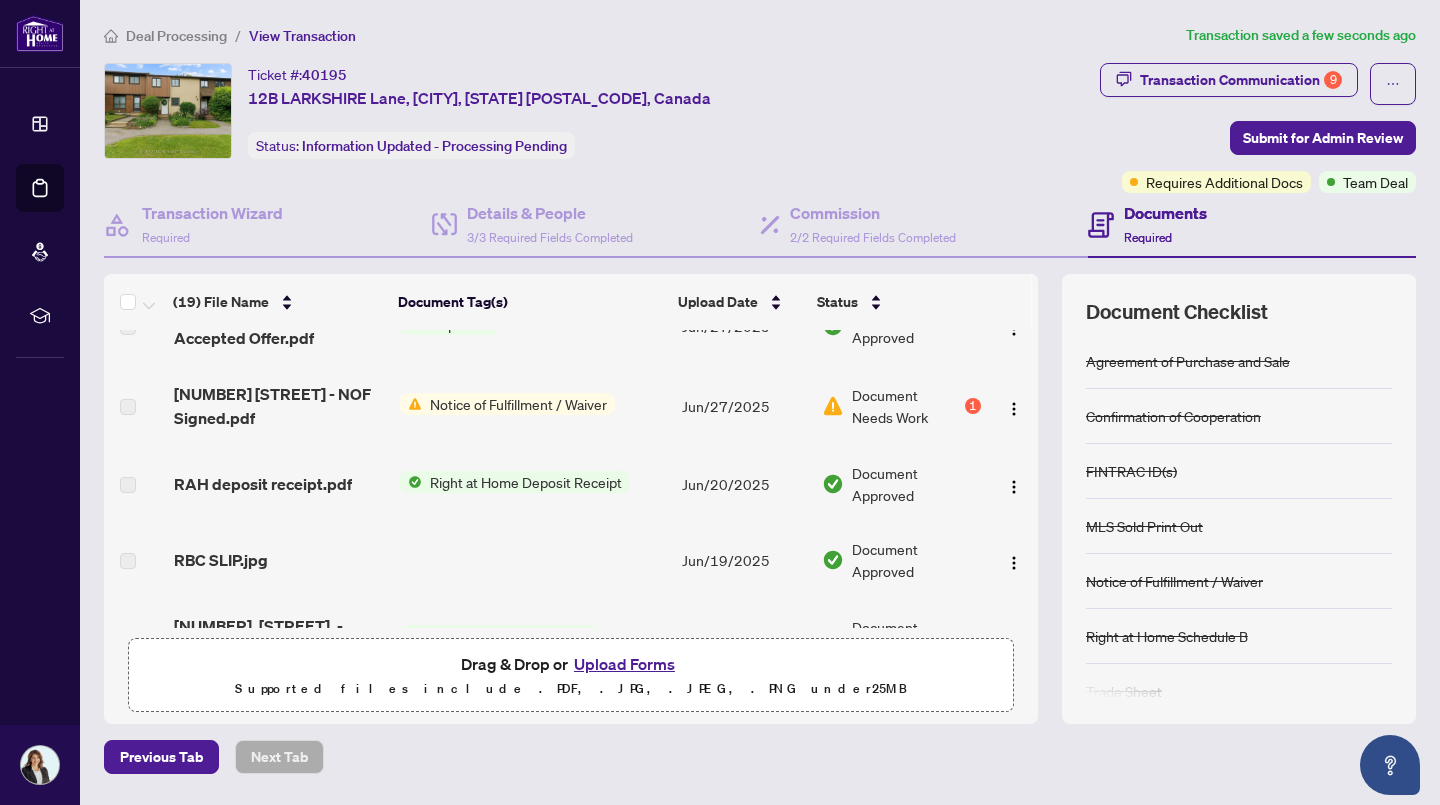 scroll, scrollTop: 1012, scrollLeft: 0, axis: vertical 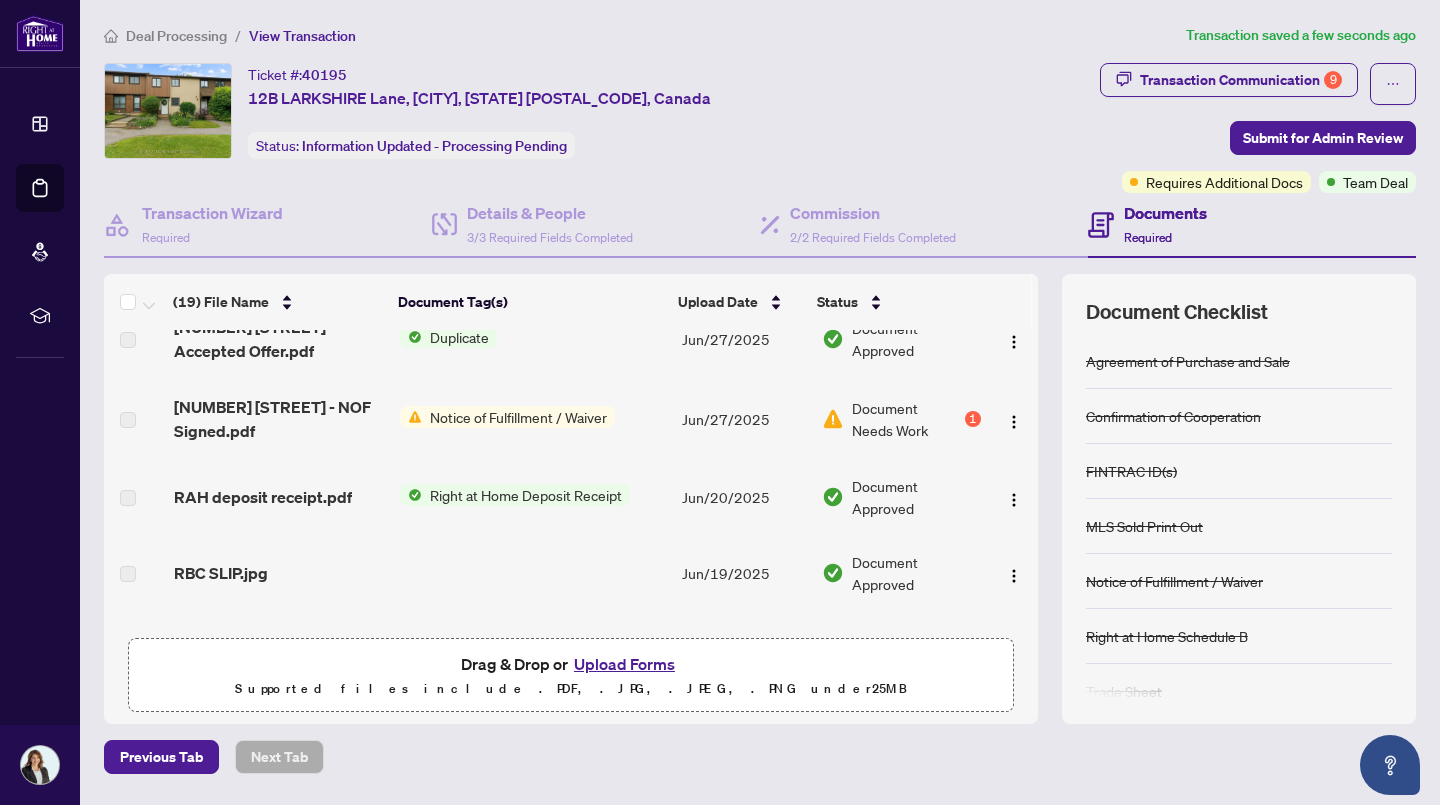 click on "Document Needs Work" at bounding box center [906, 419] 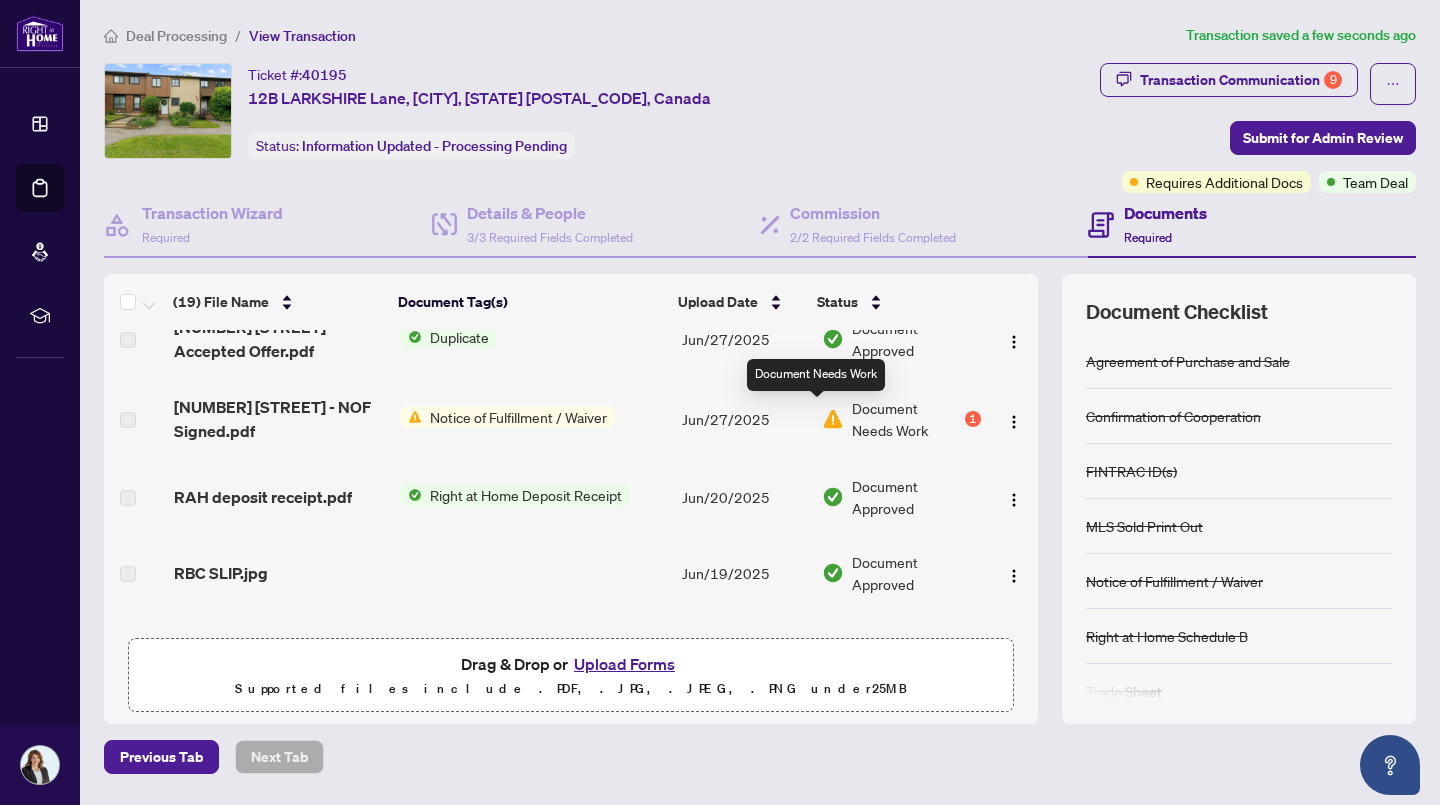 click at bounding box center [833, 419] 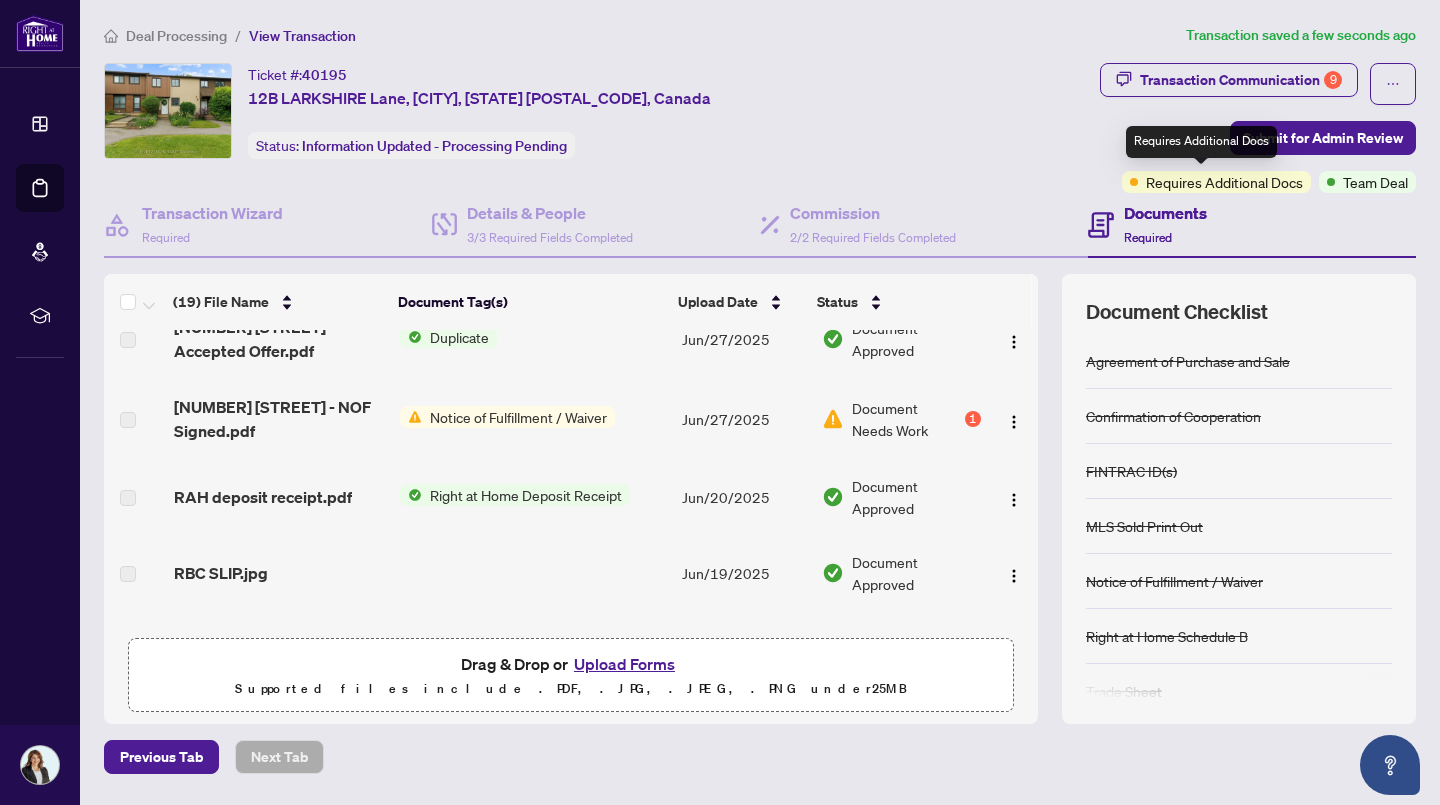 click on "Requires Additional Docs" at bounding box center [1224, 182] 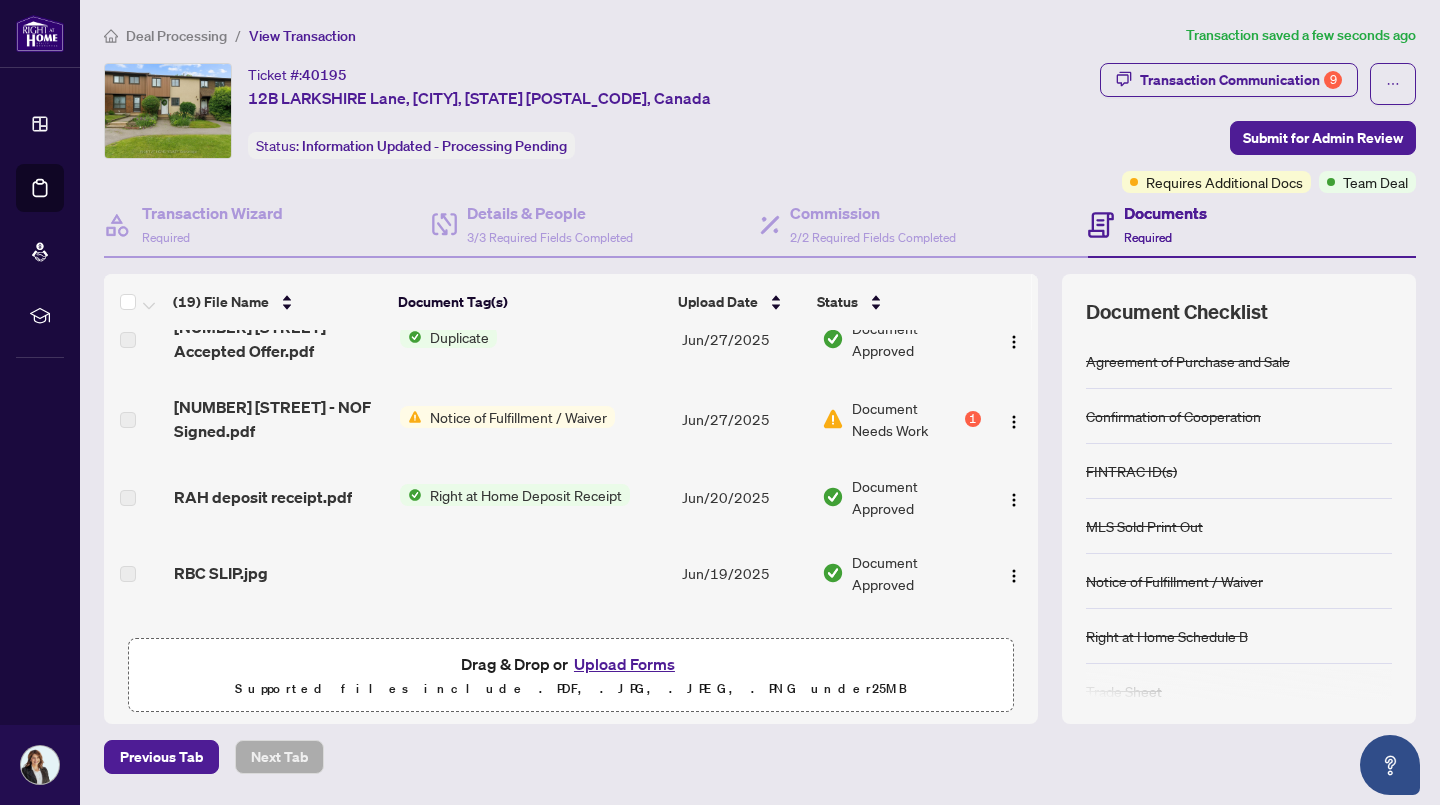click on "Document Needs Work" at bounding box center (906, 419) 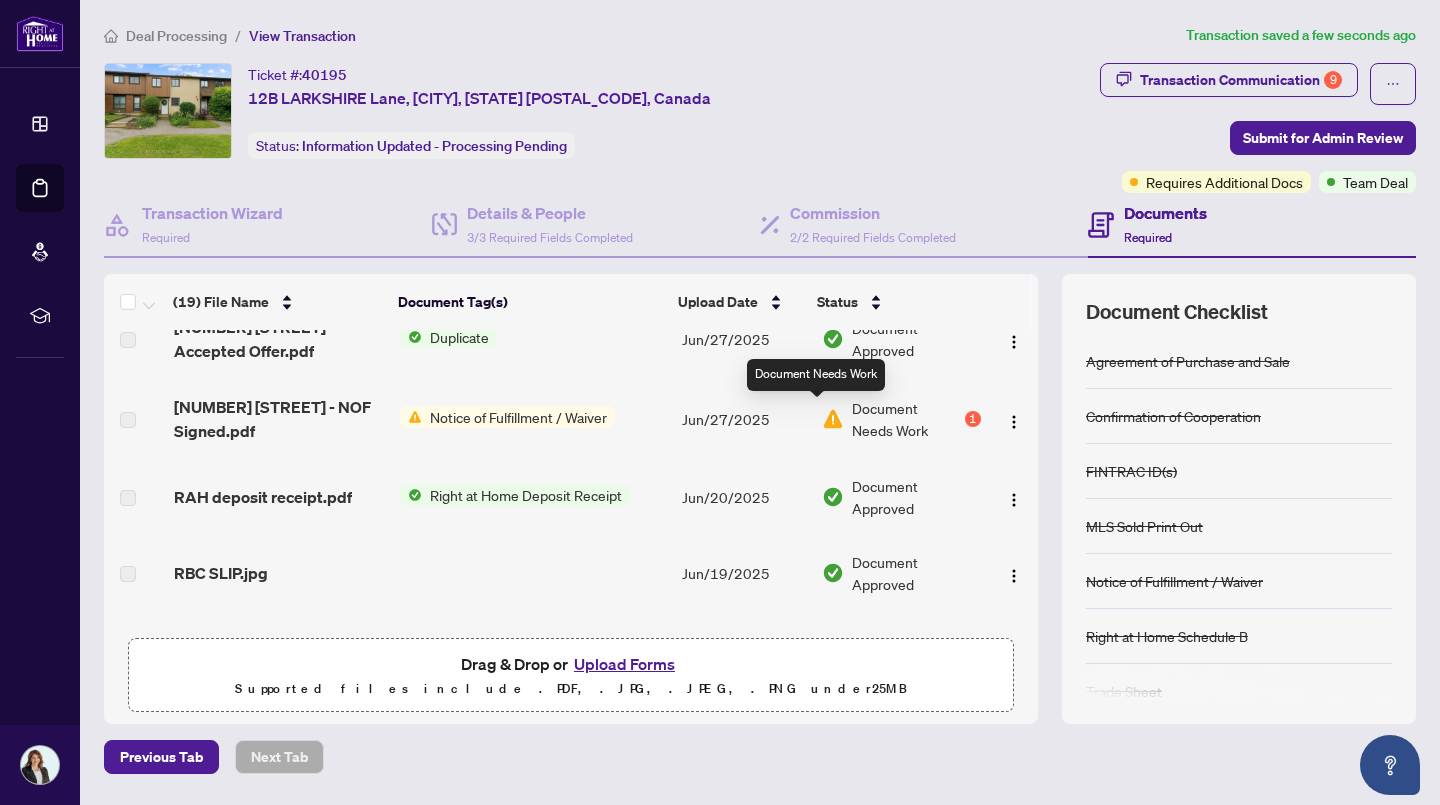 click at bounding box center (833, 419) 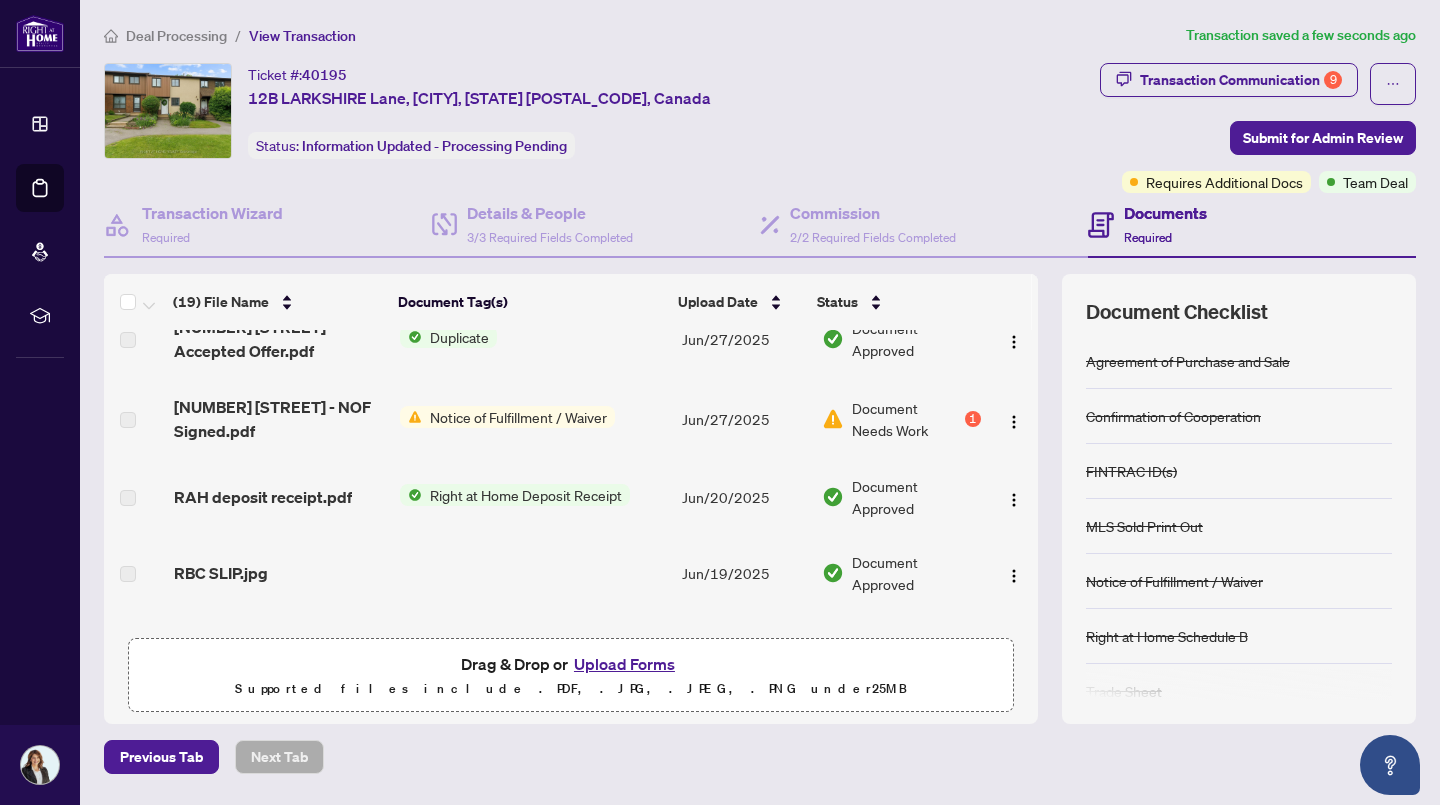 click on "Document Needs Work" at bounding box center (906, 419) 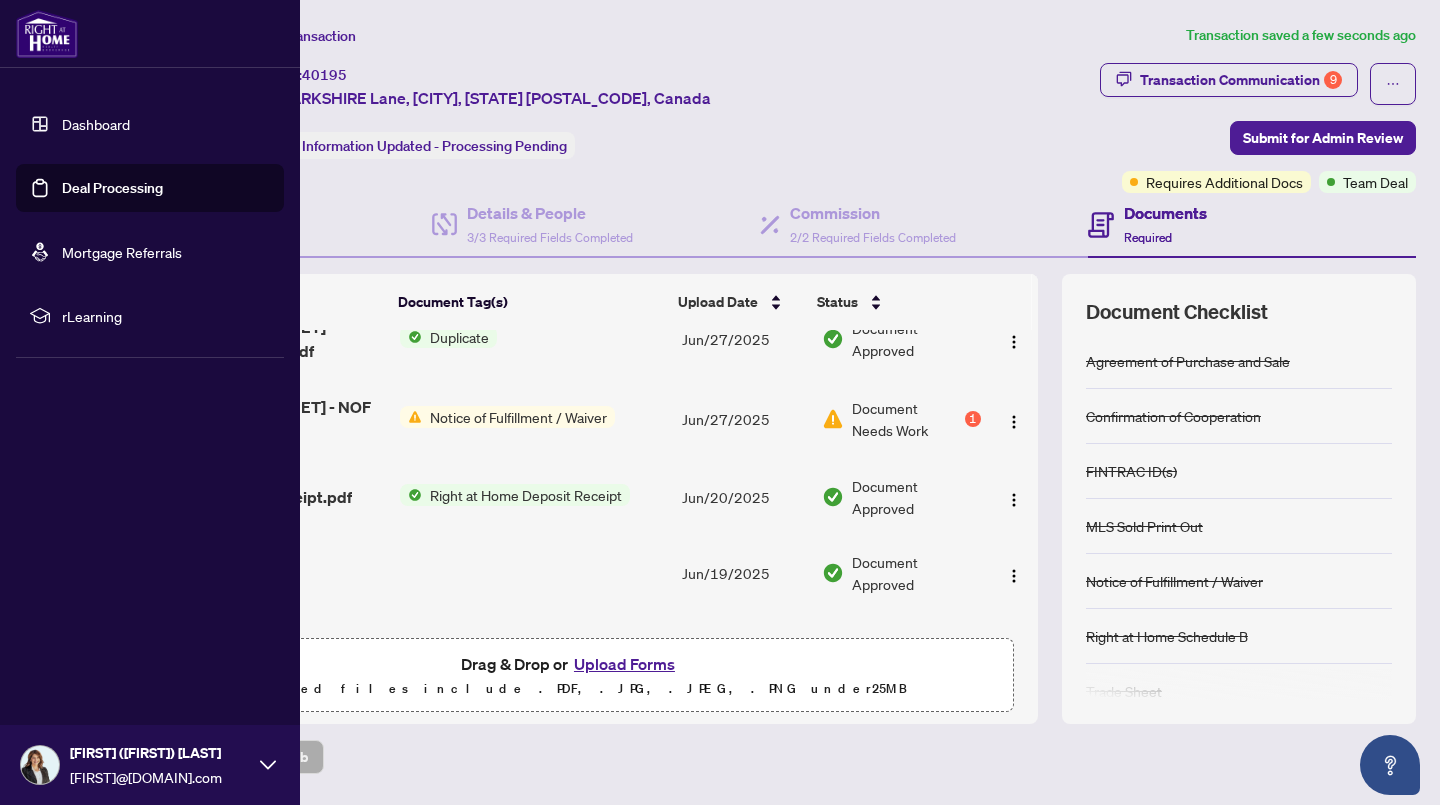 click on "Deal Processing" at bounding box center [112, 188] 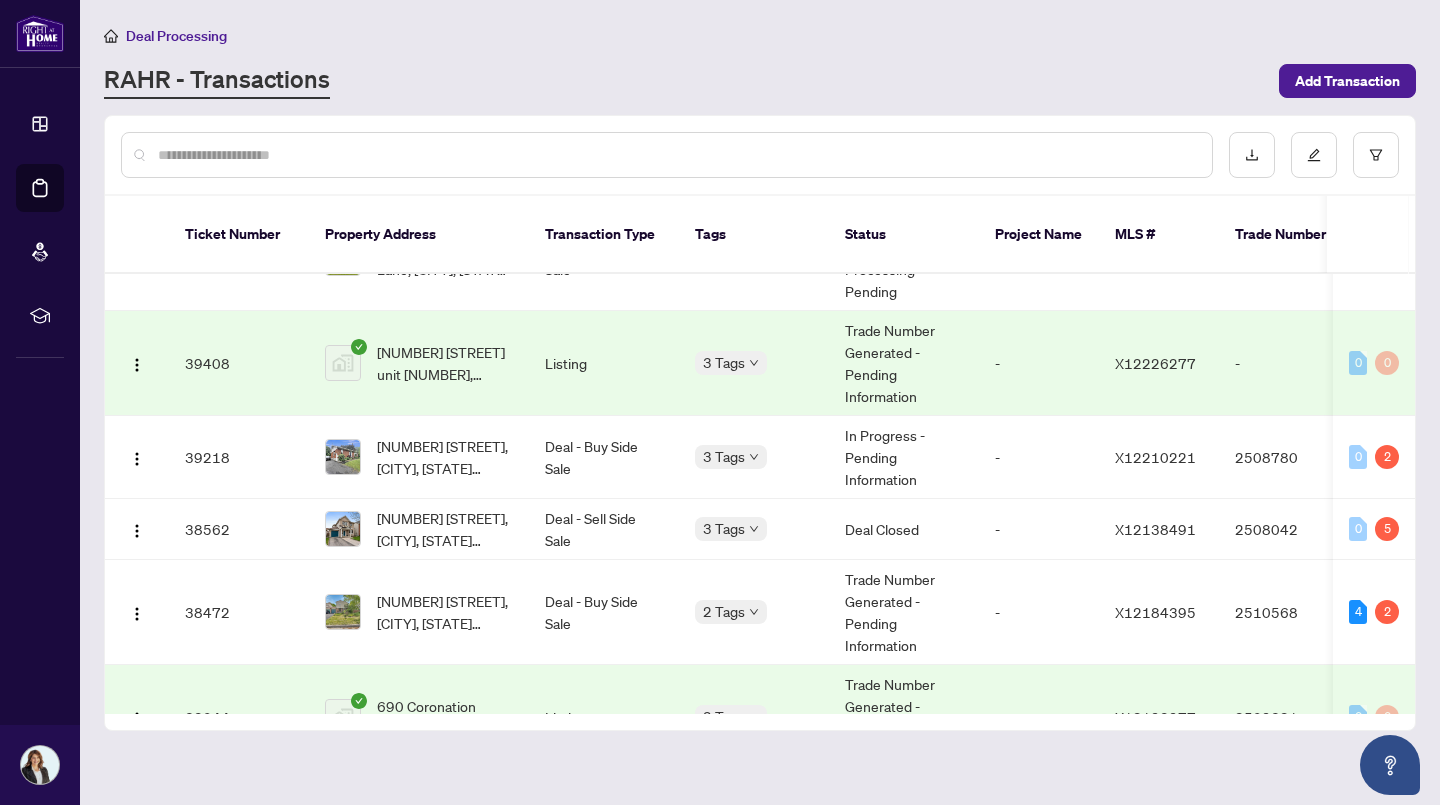 scroll, scrollTop: 1000, scrollLeft: 0, axis: vertical 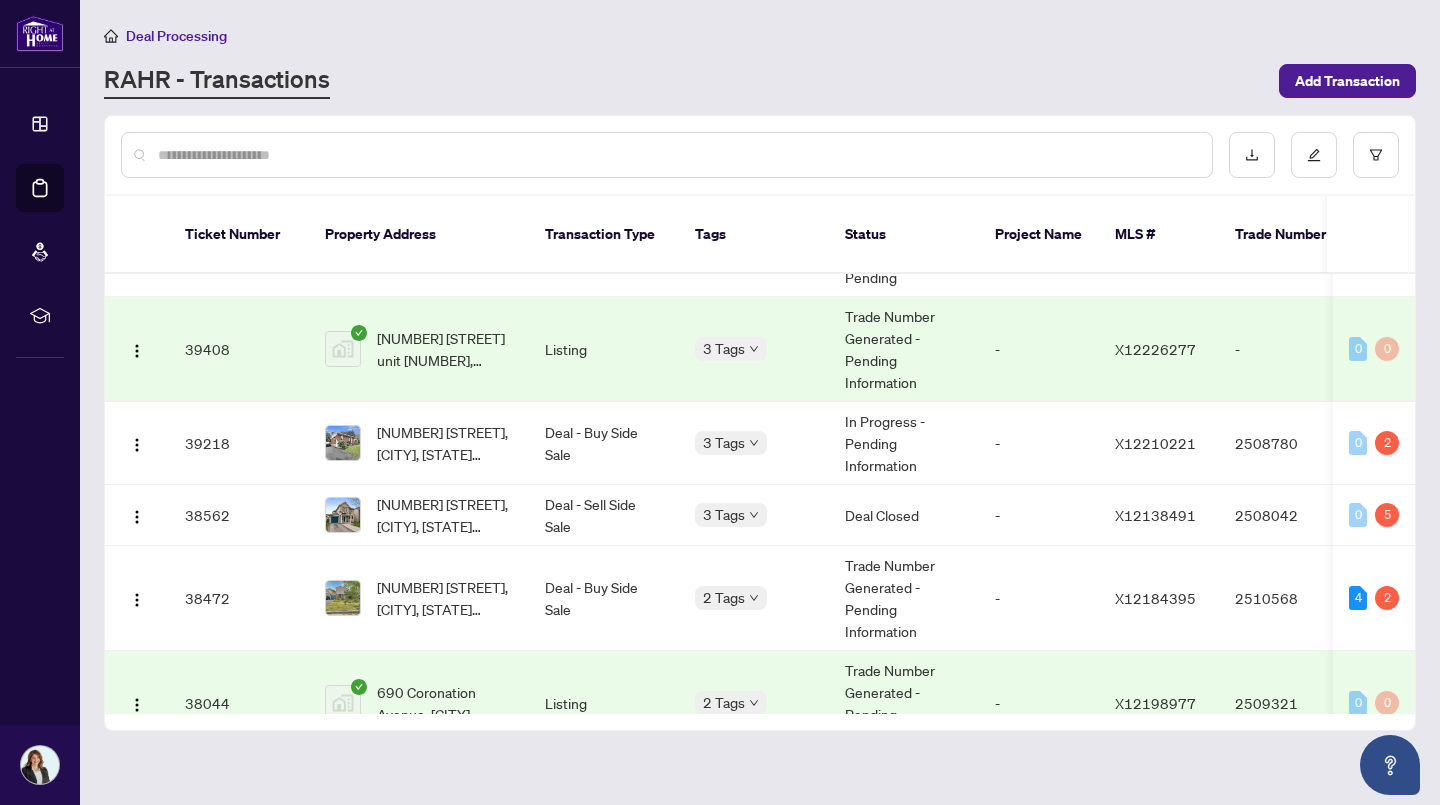 click on "Deal - Buy Side Sale" at bounding box center [604, 443] 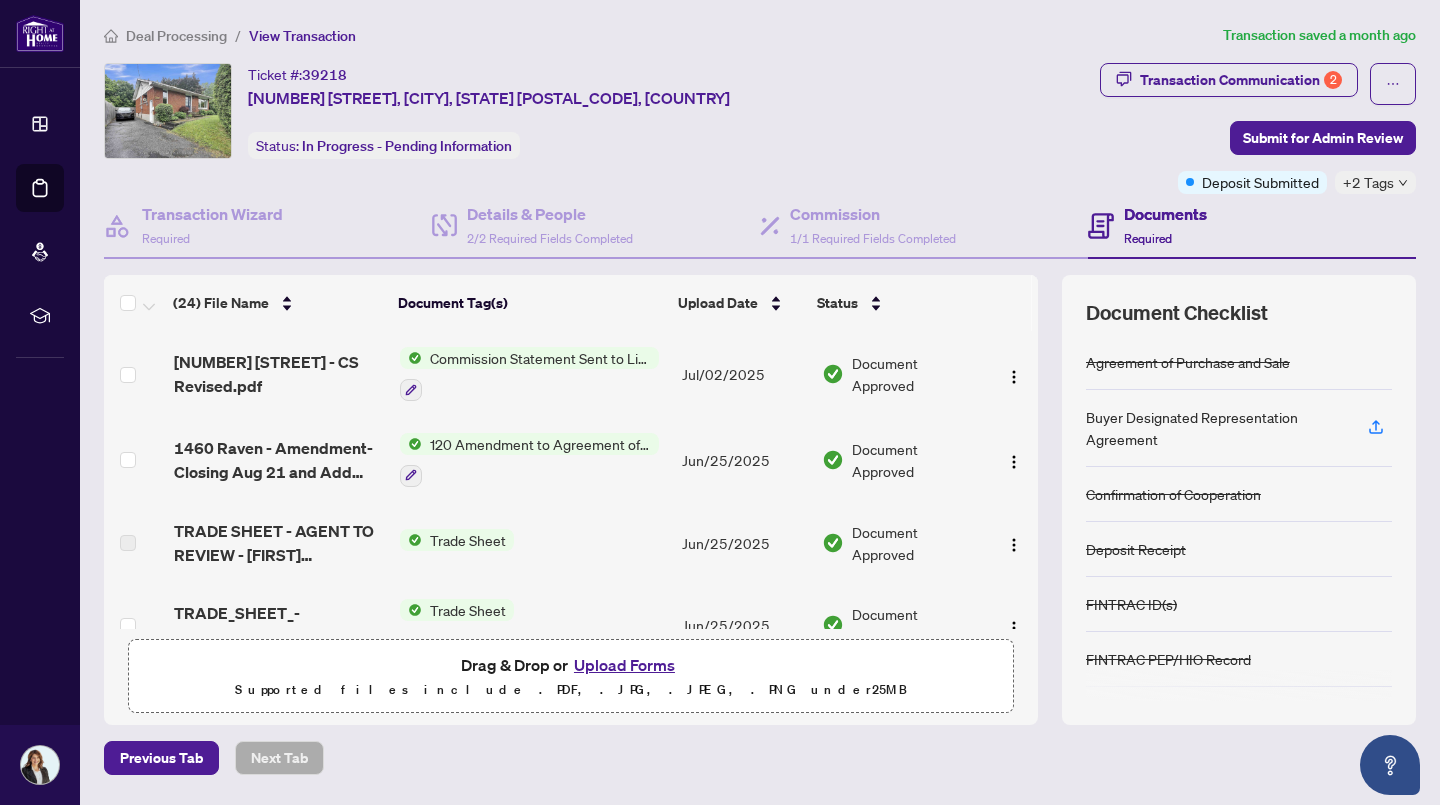 scroll, scrollTop: 62, scrollLeft: 0, axis: vertical 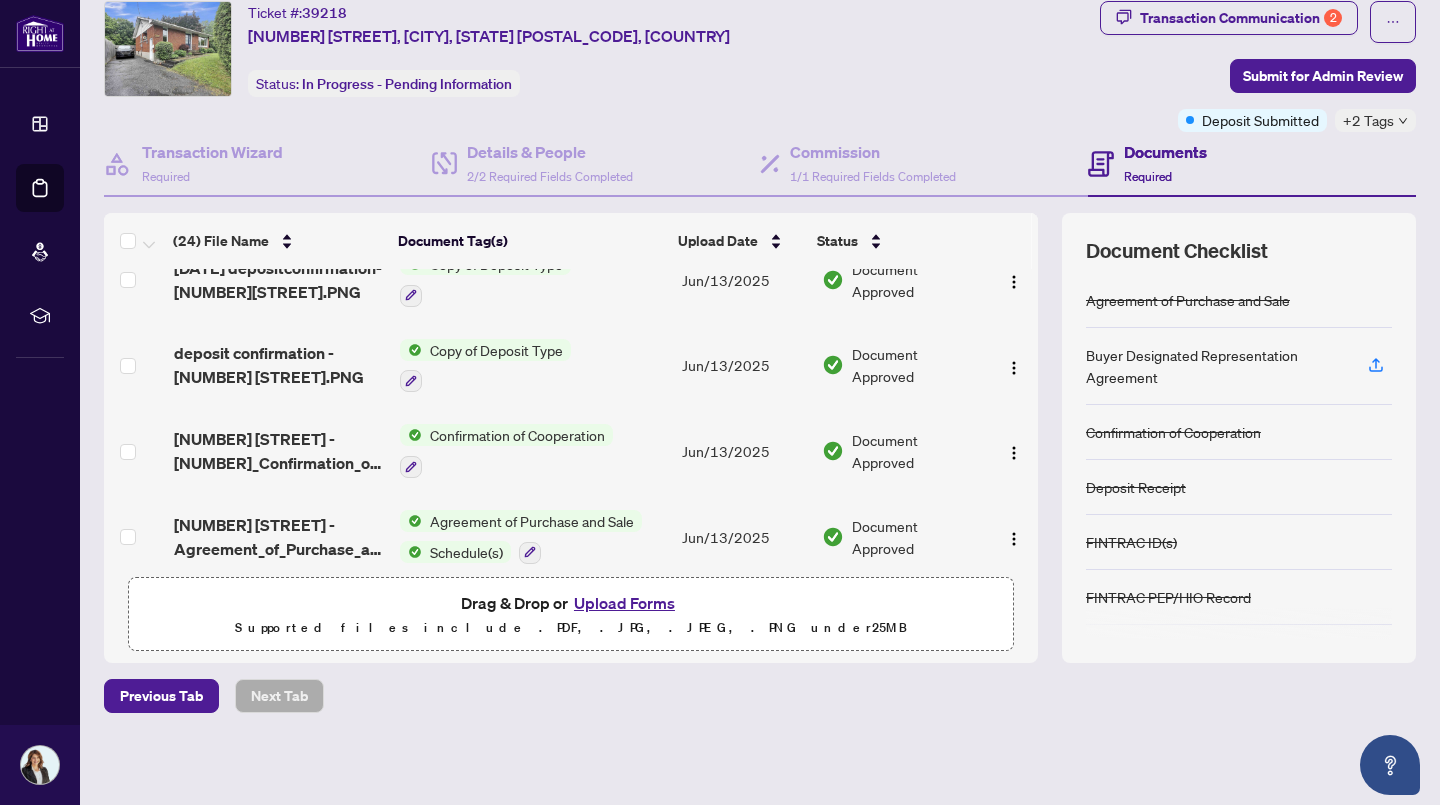 click on "Agreement of Purchase and Sale" at bounding box center [1188, 300] 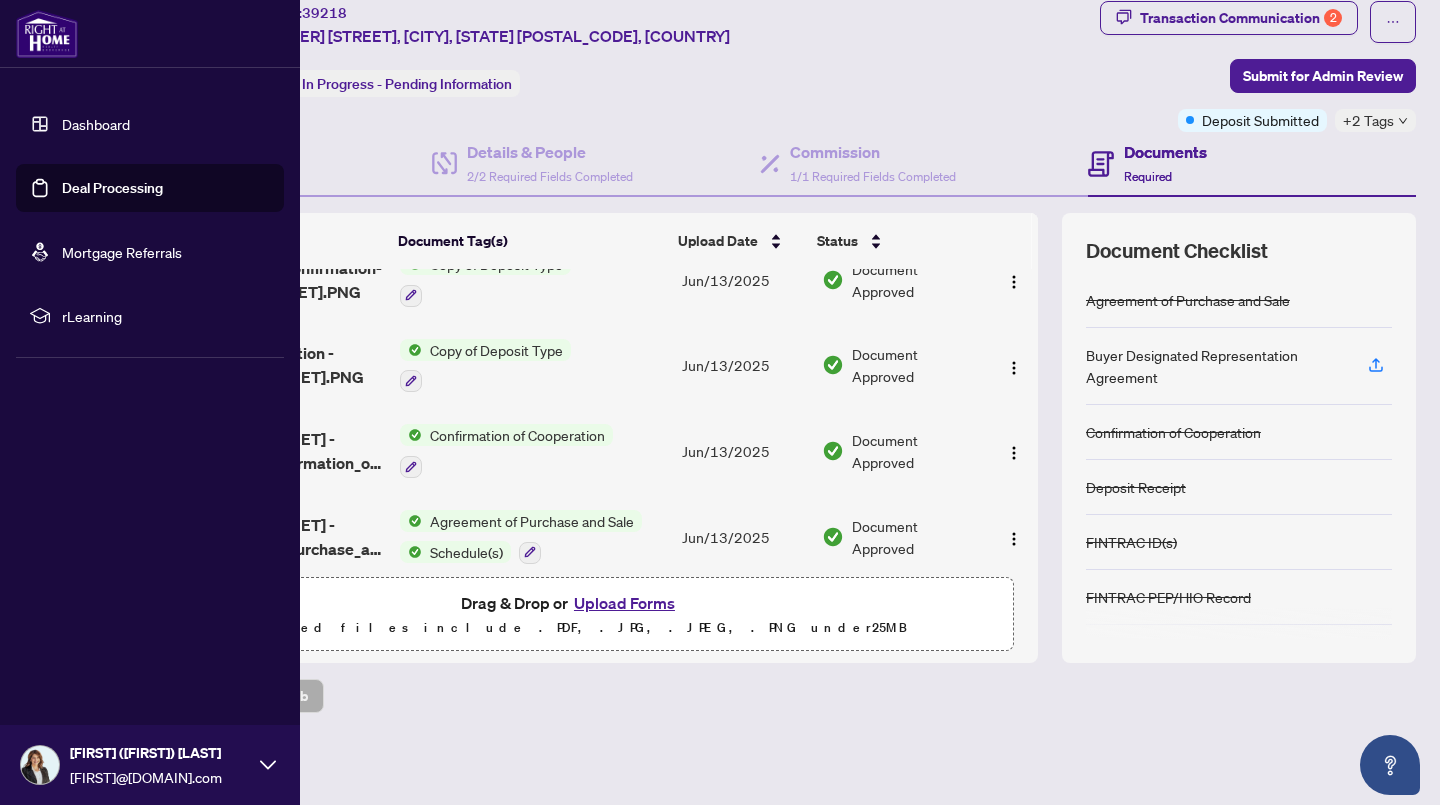 click on "Deal Processing" at bounding box center [112, 188] 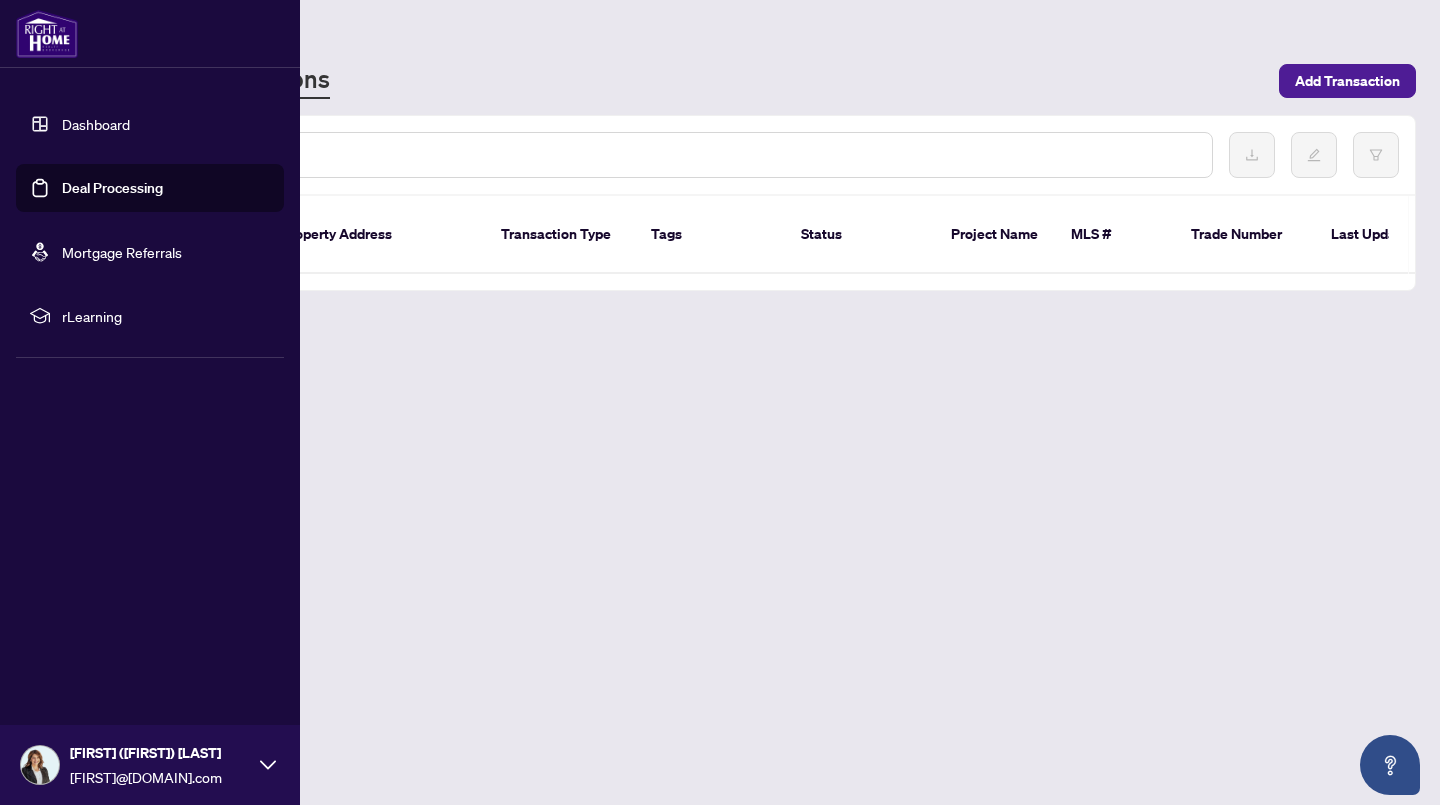 scroll, scrollTop: 0, scrollLeft: 0, axis: both 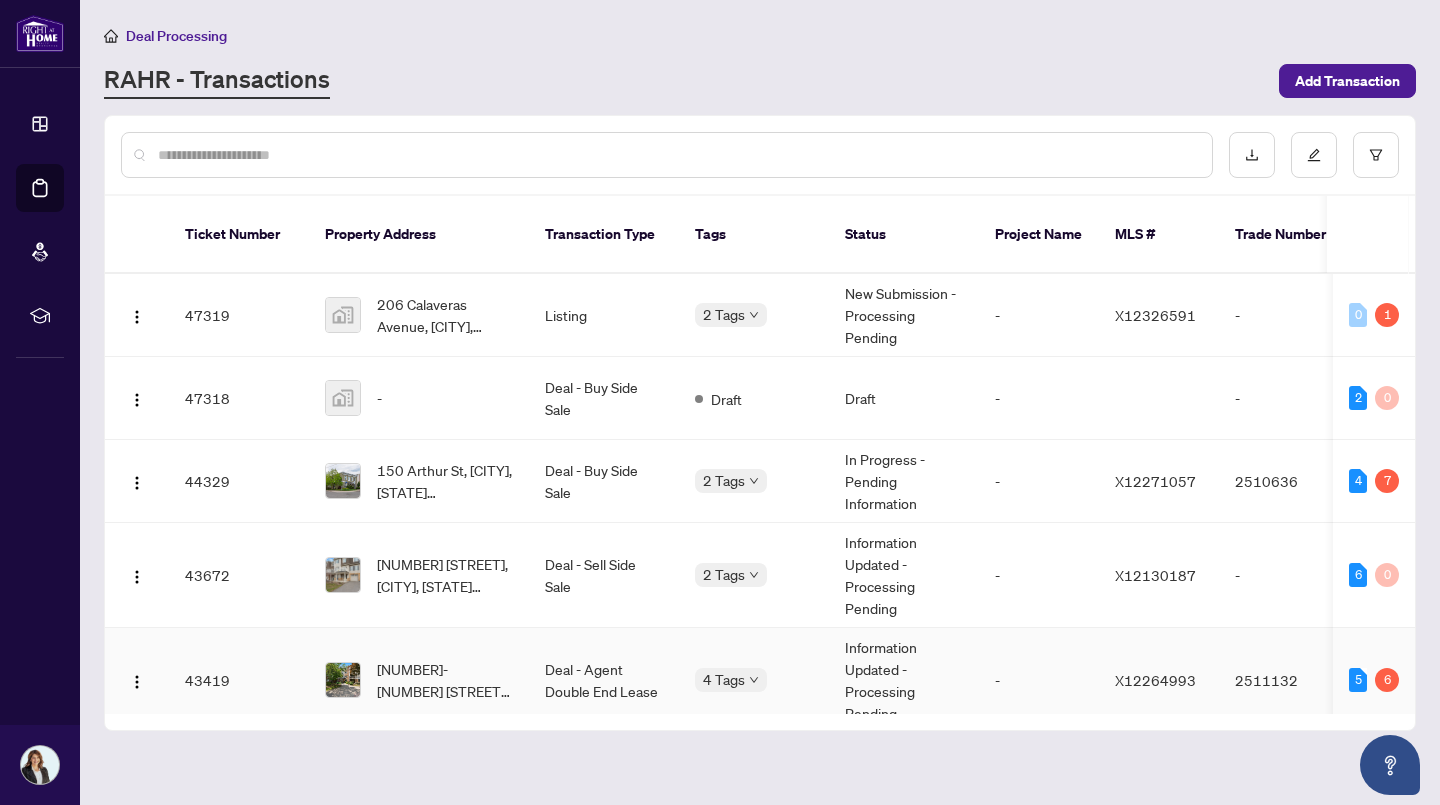 click on "Deal - Agent Double End Lease" at bounding box center [604, 680] 